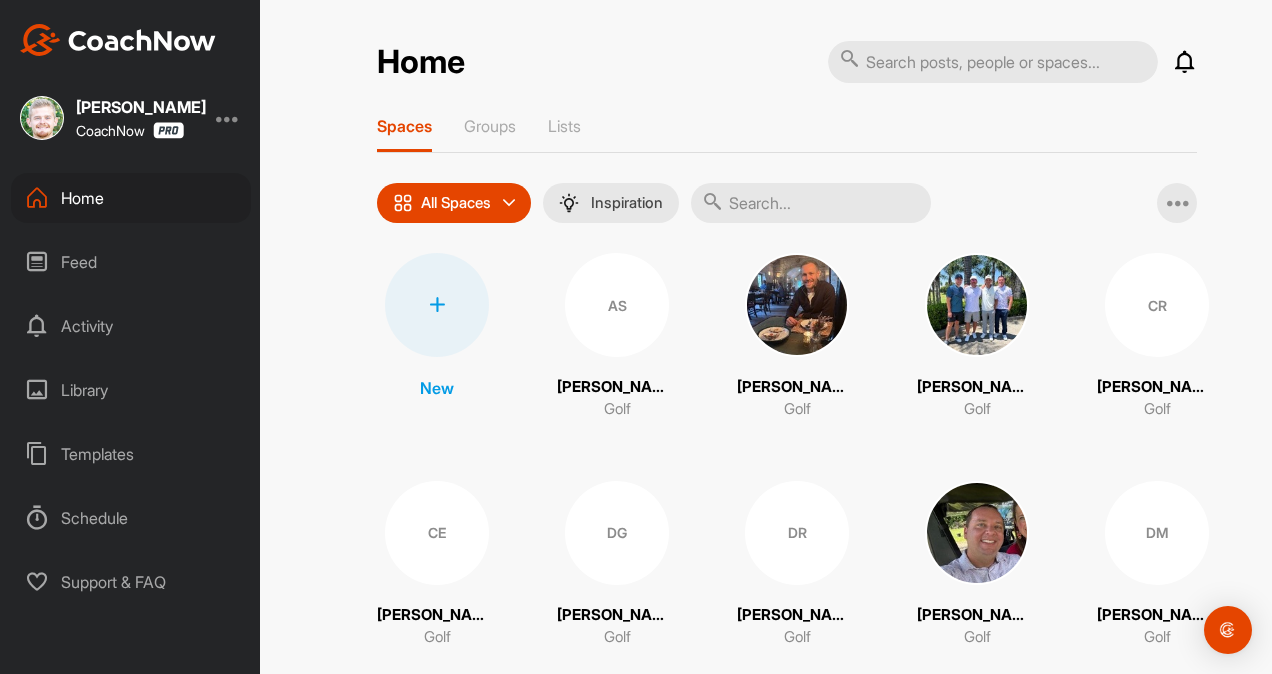 scroll, scrollTop: 0, scrollLeft: 0, axis: both 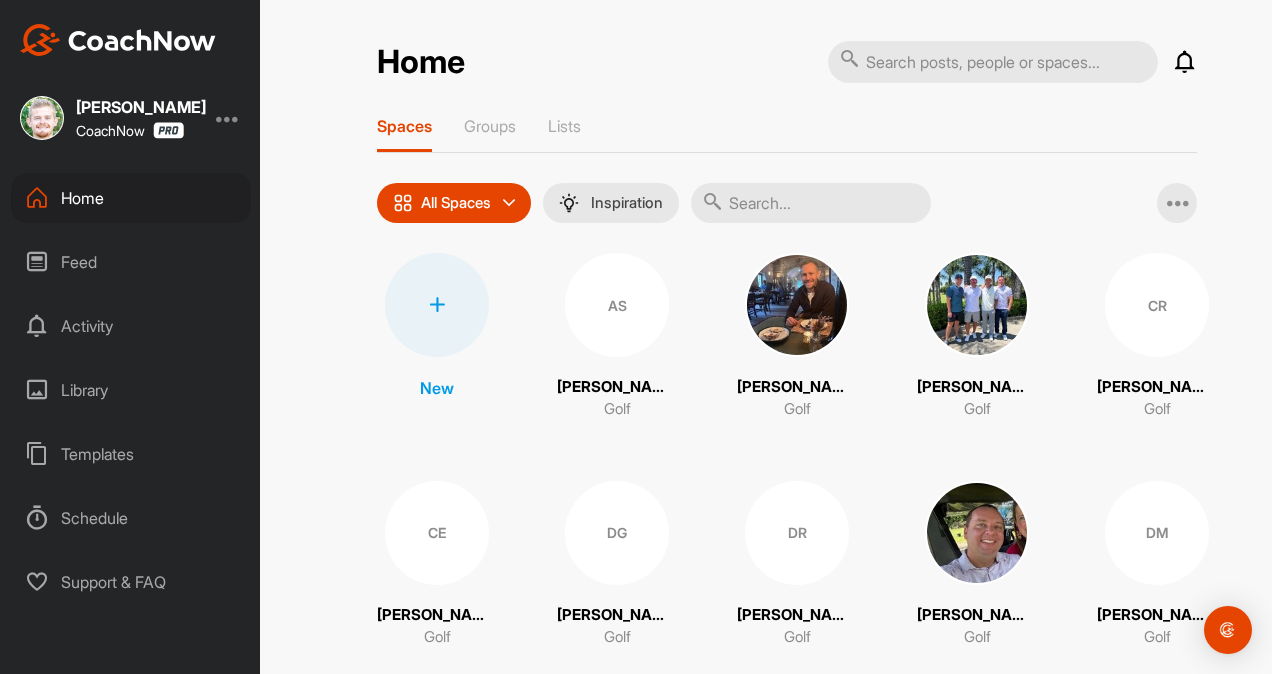 click on "Library" at bounding box center [131, 390] 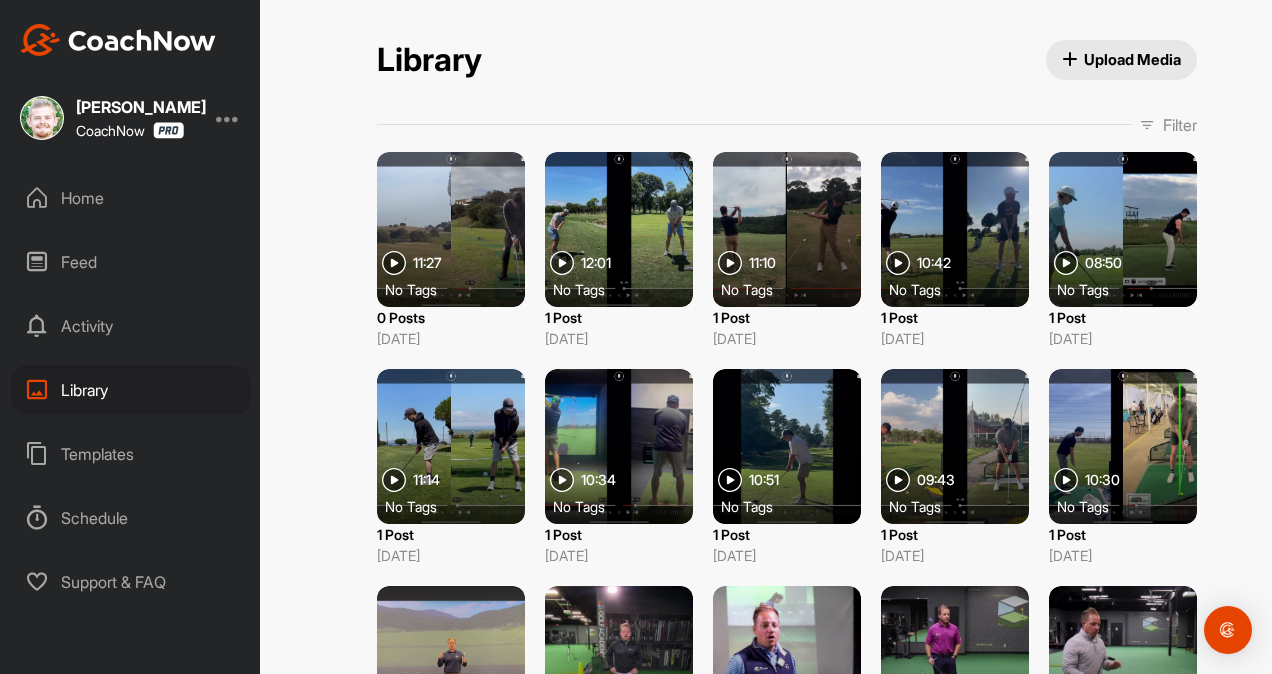 click on "Home" at bounding box center [131, 198] 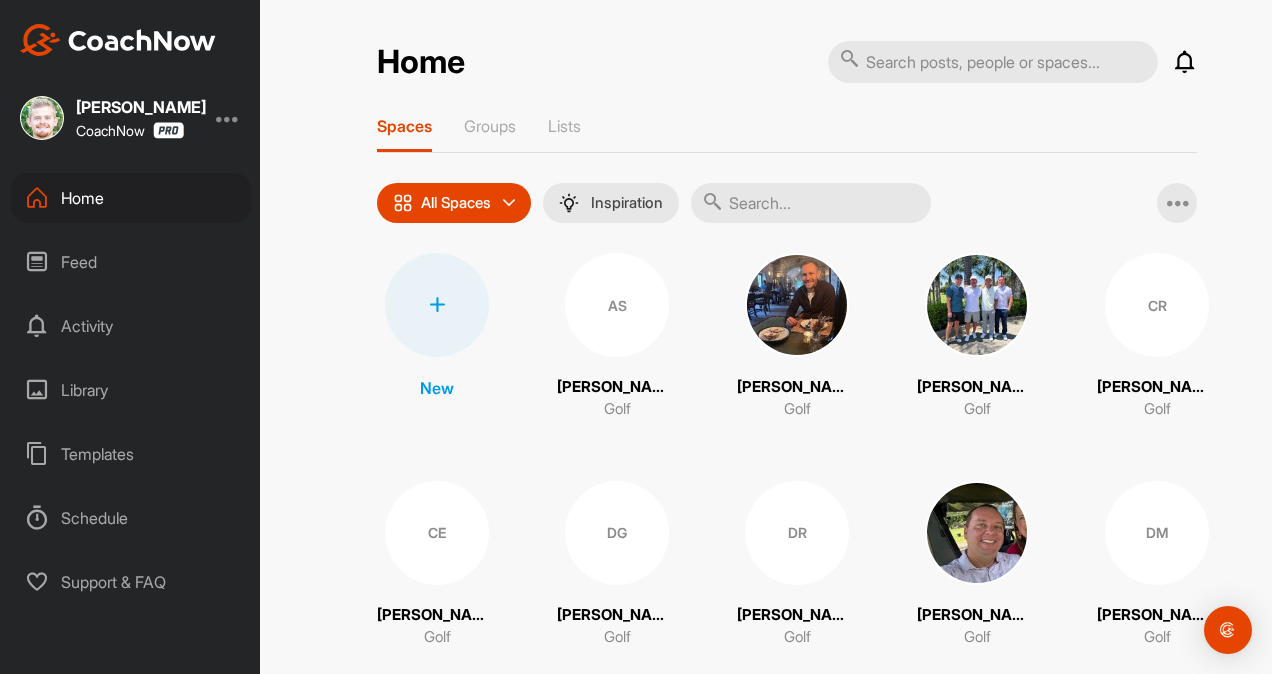 scroll, scrollTop: 494, scrollLeft: 0, axis: vertical 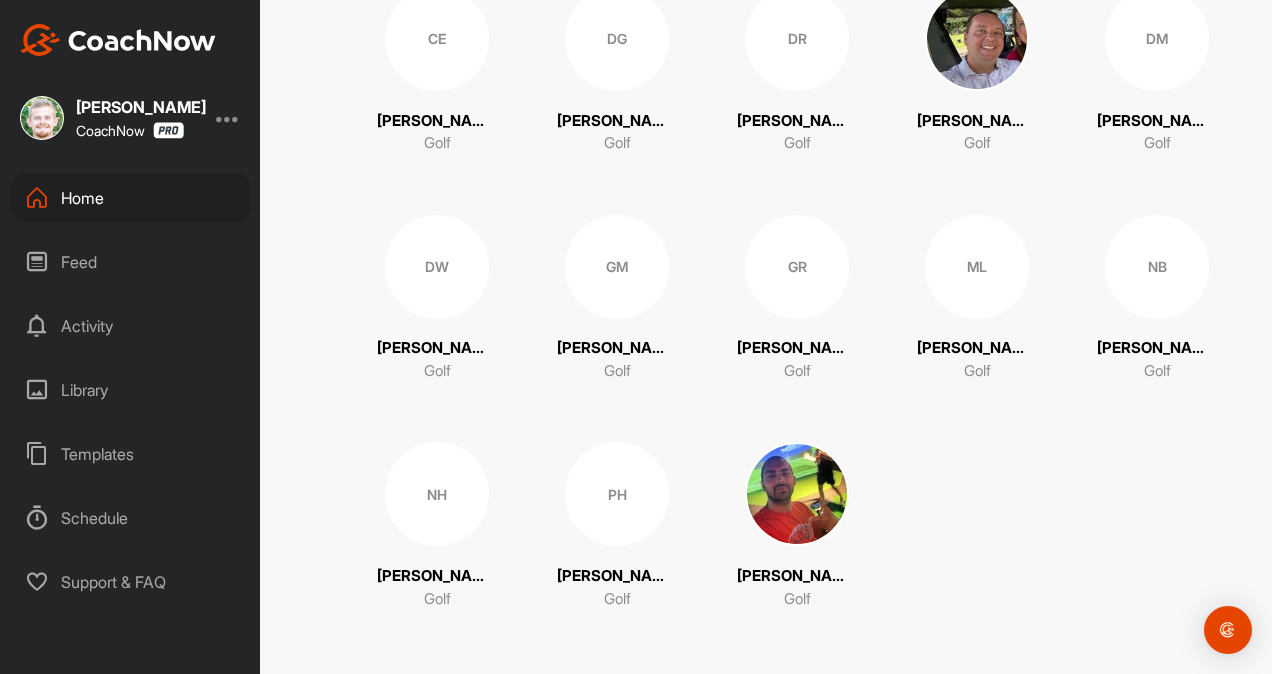click on "PH [PERSON_NAME] Golf" at bounding box center [617, 526] 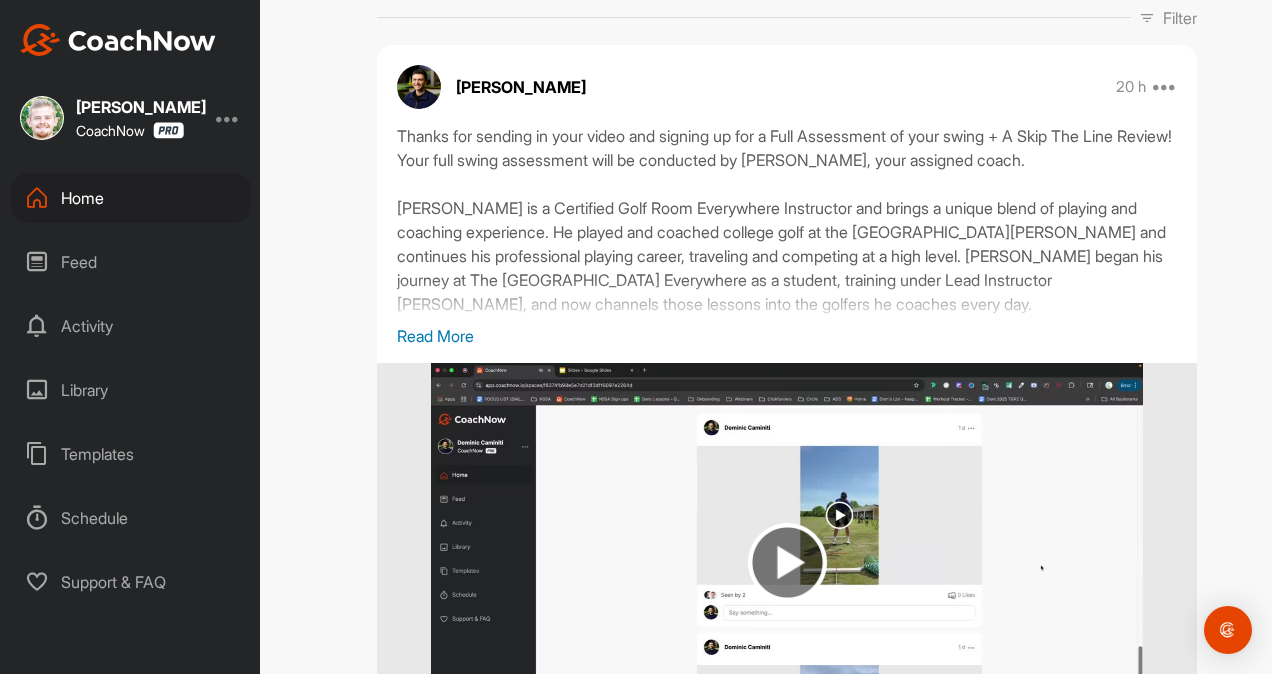scroll, scrollTop: 0, scrollLeft: 0, axis: both 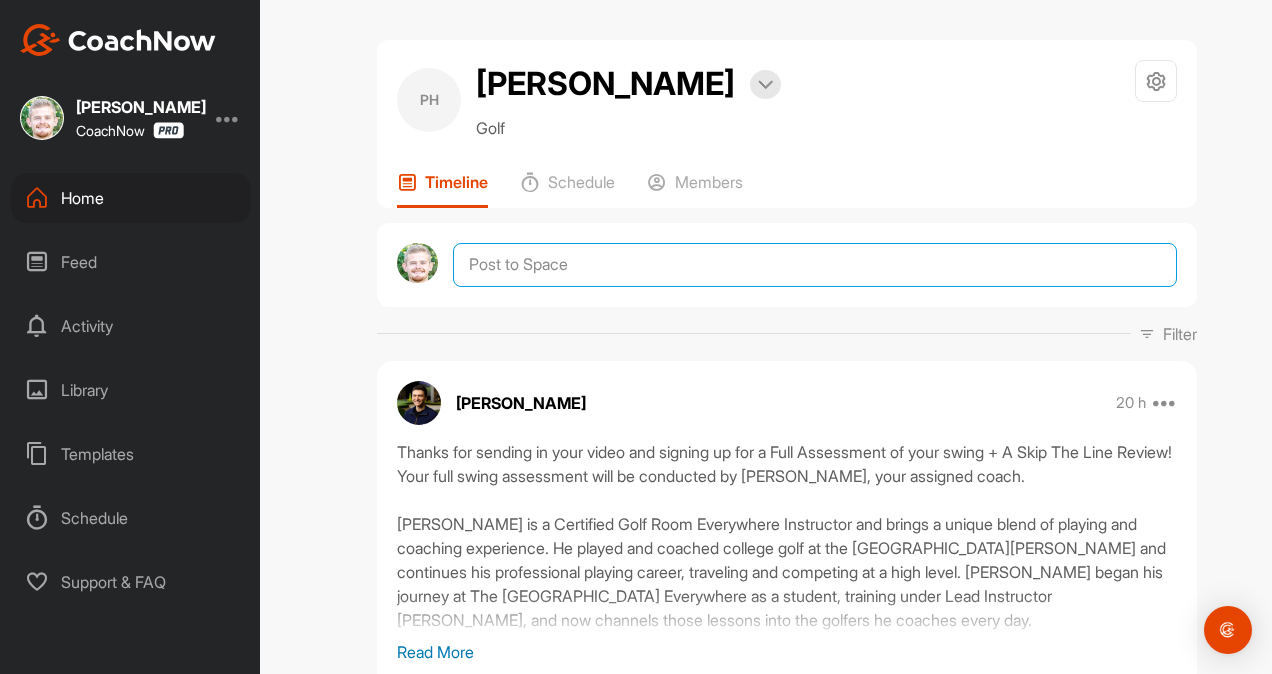 click at bounding box center (815, 265) 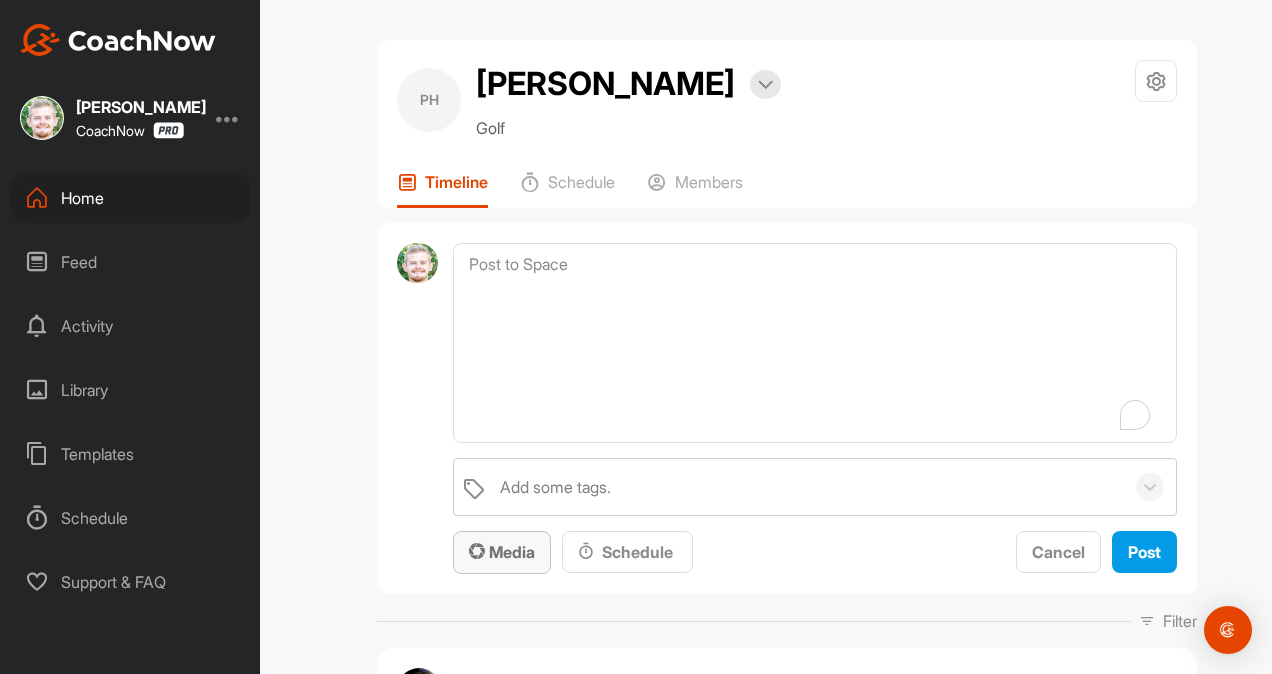 click at bounding box center (477, 551) 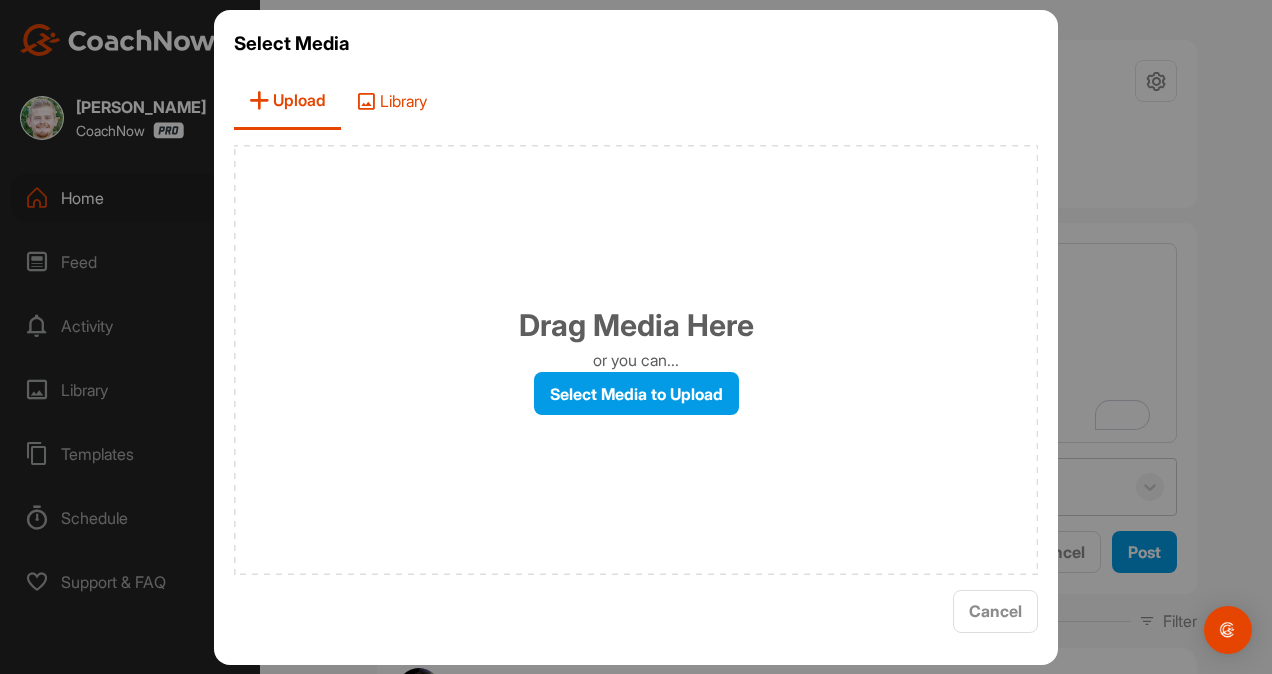 click on "Library" at bounding box center (391, 101) 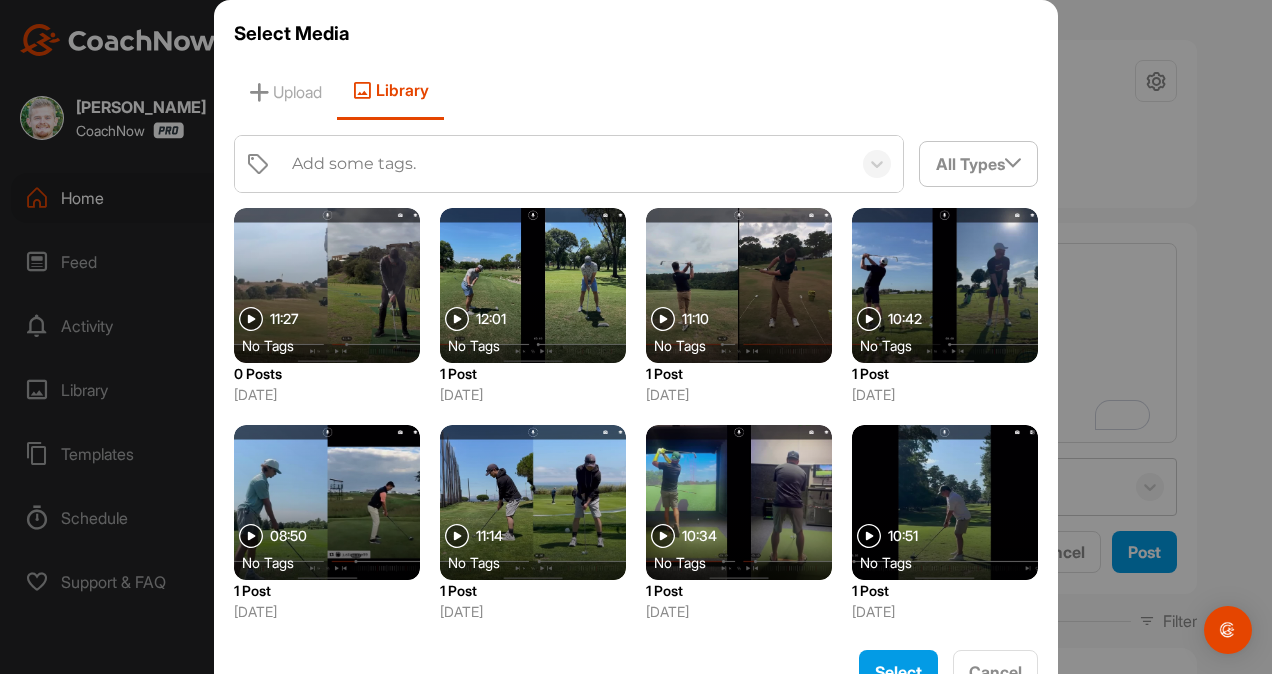 click at bounding box center [327, 285] 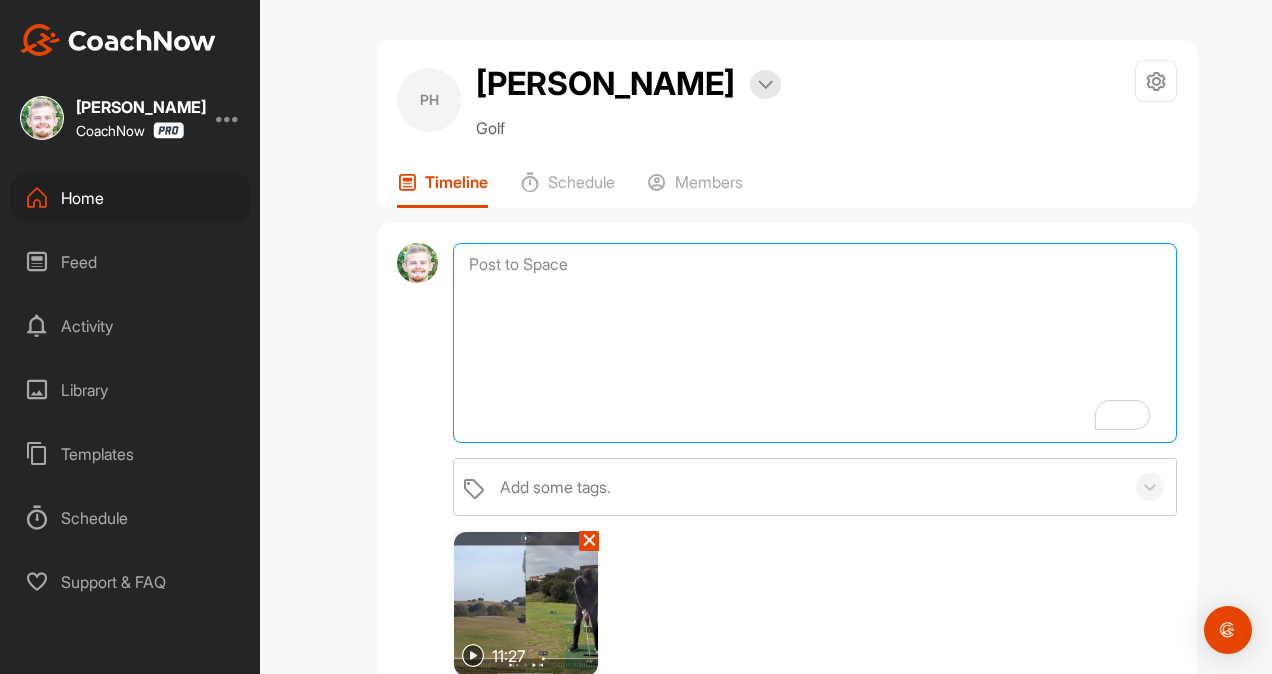 click at bounding box center (815, 343) 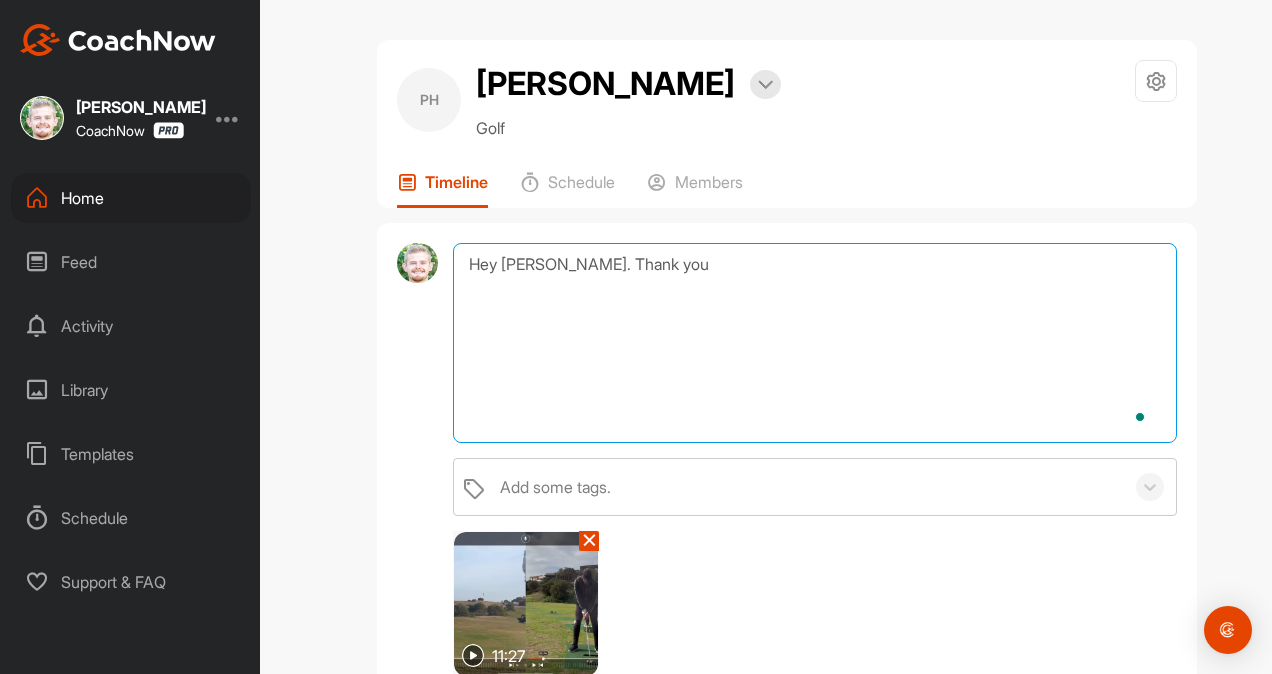 scroll, scrollTop: 488, scrollLeft: 0, axis: vertical 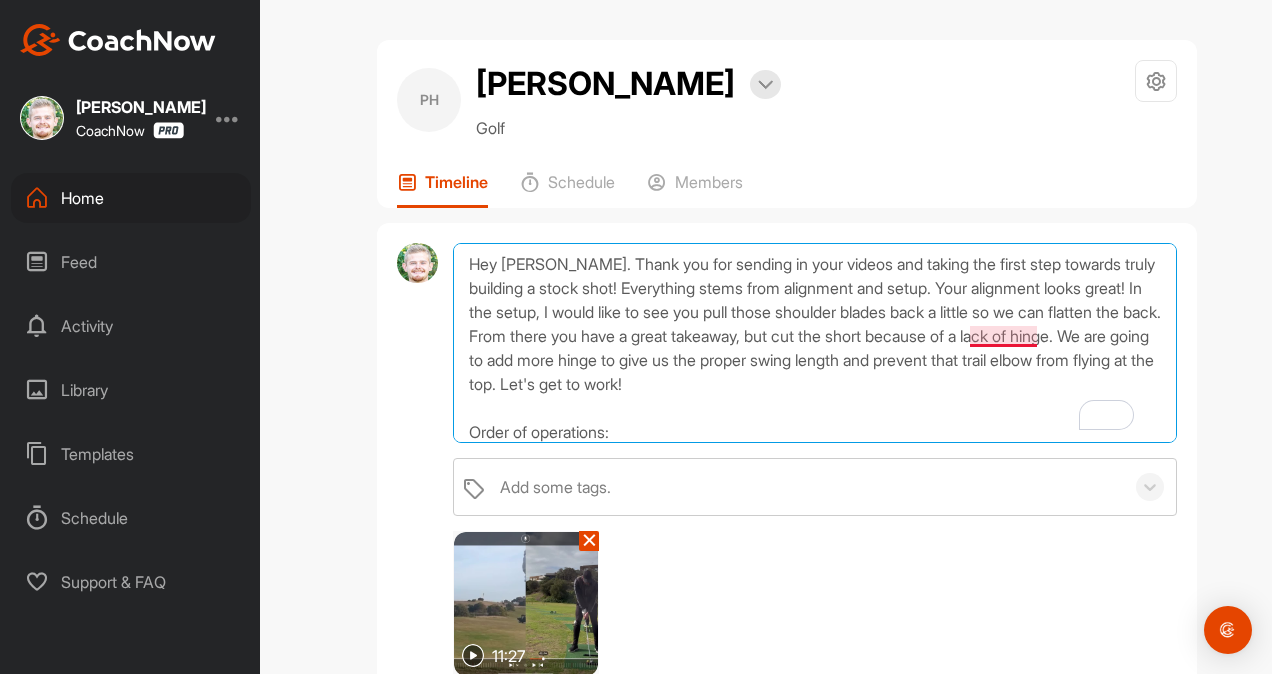 click on "Hey [PERSON_NAME]. Thank you for sending in your videos and taking the first step towards truly building a stock shot! Everything stems from alignment and setup. Your alignment looks great! In the setup, I would like to see you pull those shoulder blades back a little so we can flatten the back. From there you have a great takeaway, but cut the short because of a lack of hinge. We are going to add more hinge to give us the proper swing length and prevent that trail elbow from flying at the top. Let's get to work!
Order of operations:
1. Setup
-Flattening the back
2. Hinge
-Stock shot setter
-Hinge V2 drill" at bounding box center [815, 343] 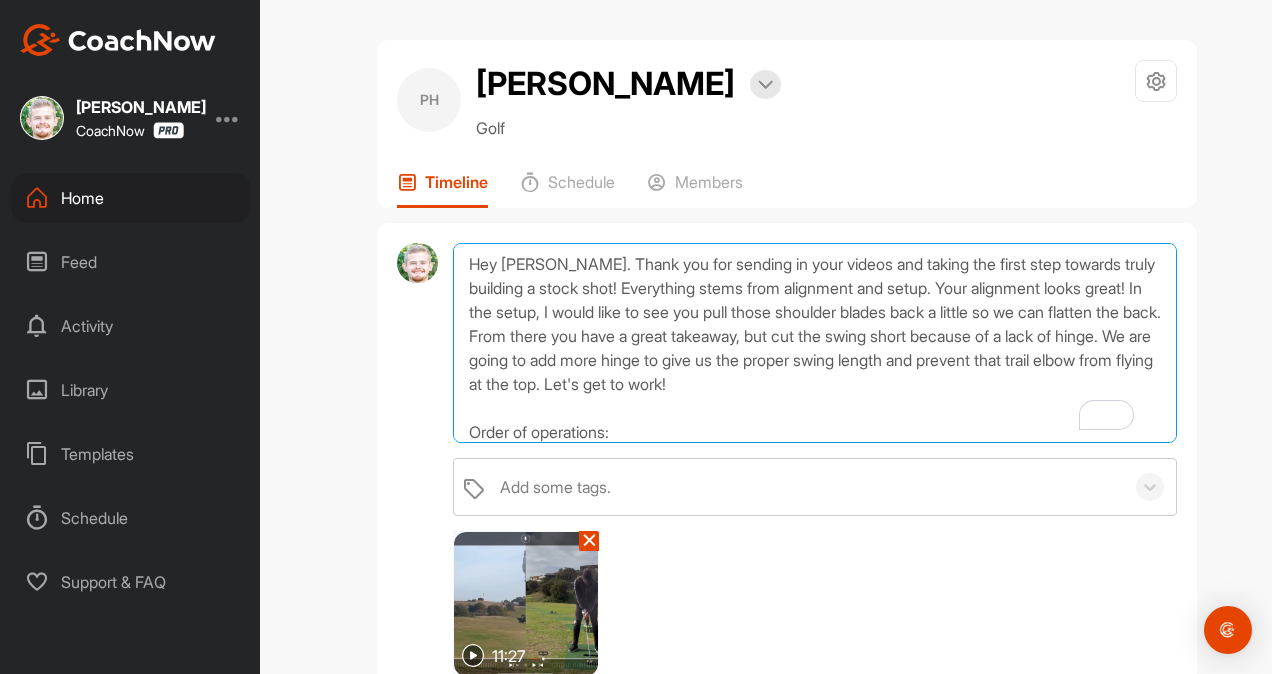scroll, scrollTop: 130, scrollLeft: 0, axis: vertical 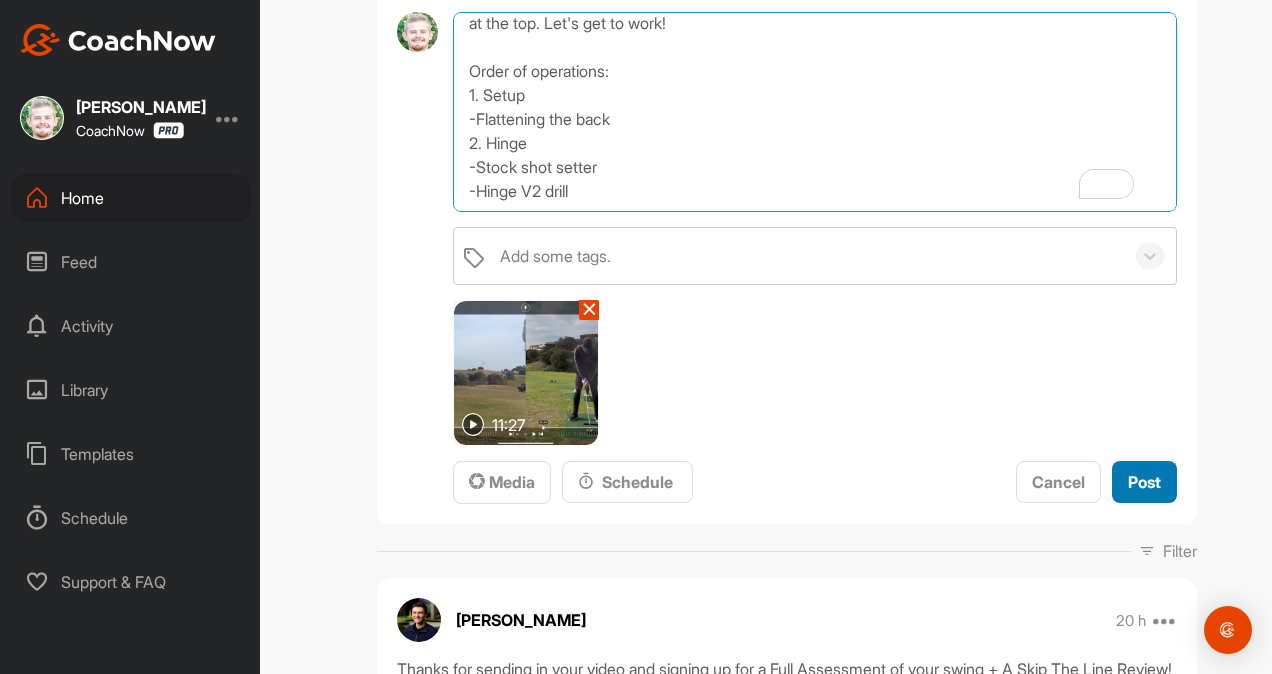 type on "Hey [PERSON_NAME]. Thank you for sending in your videos and taking the first step towards truly building a stock shot! Everything stems from alignment and setup. Your alignment looks great! In the setup, I would like to see you pull those shoulder blades back a little so we can flatten the back. From there you have a great takeaway, but cut the swing short because of a lack of hinge. We are going to add more hinge to give us the proper swing length and prevent that trail elbow from flying at the top. Let's get to work!
Order of operations:
1. Setup
-Flattening the back
2. Hinge
-Stock shot setter
-Hinge V2 drill" 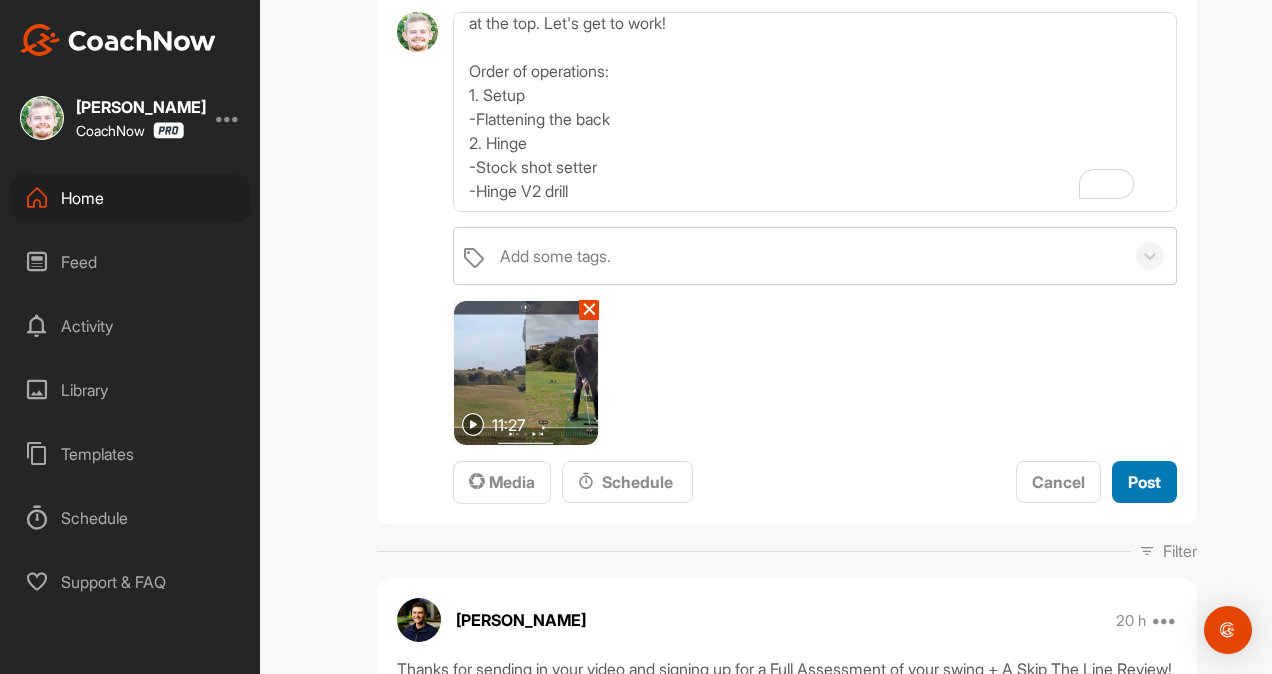 click on "Post" at bounding box center [1144, 482] 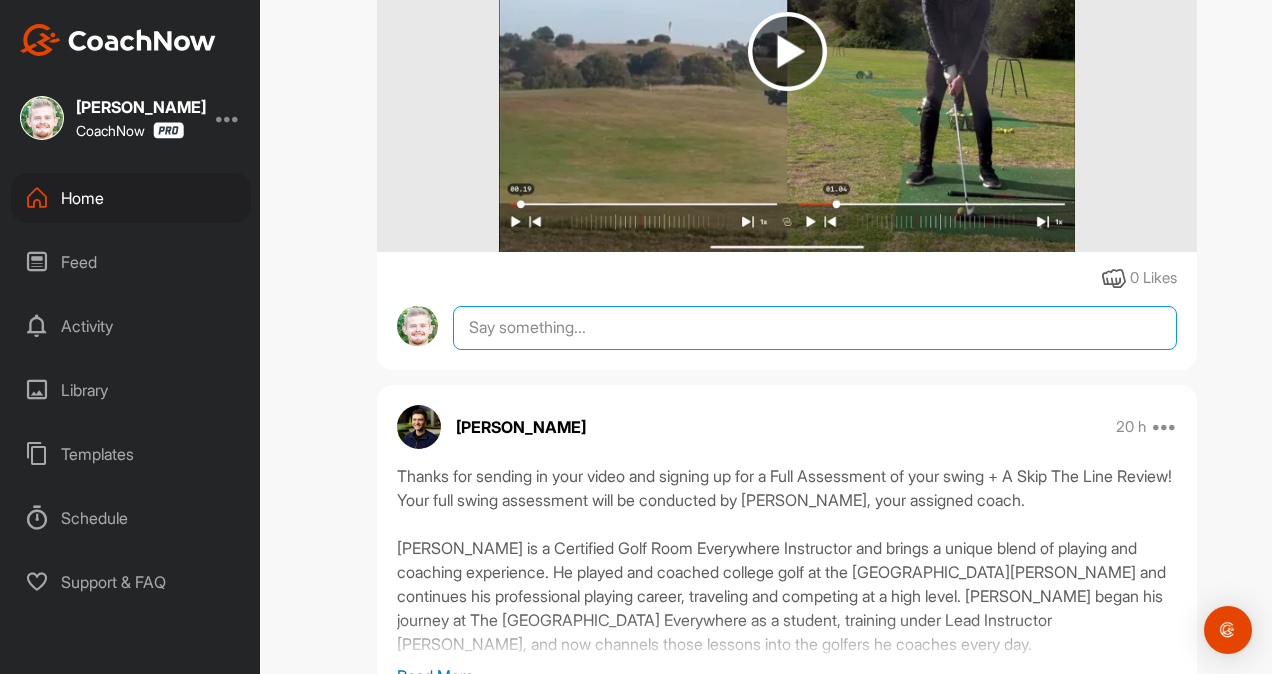 click at bounding box center (815, 328) 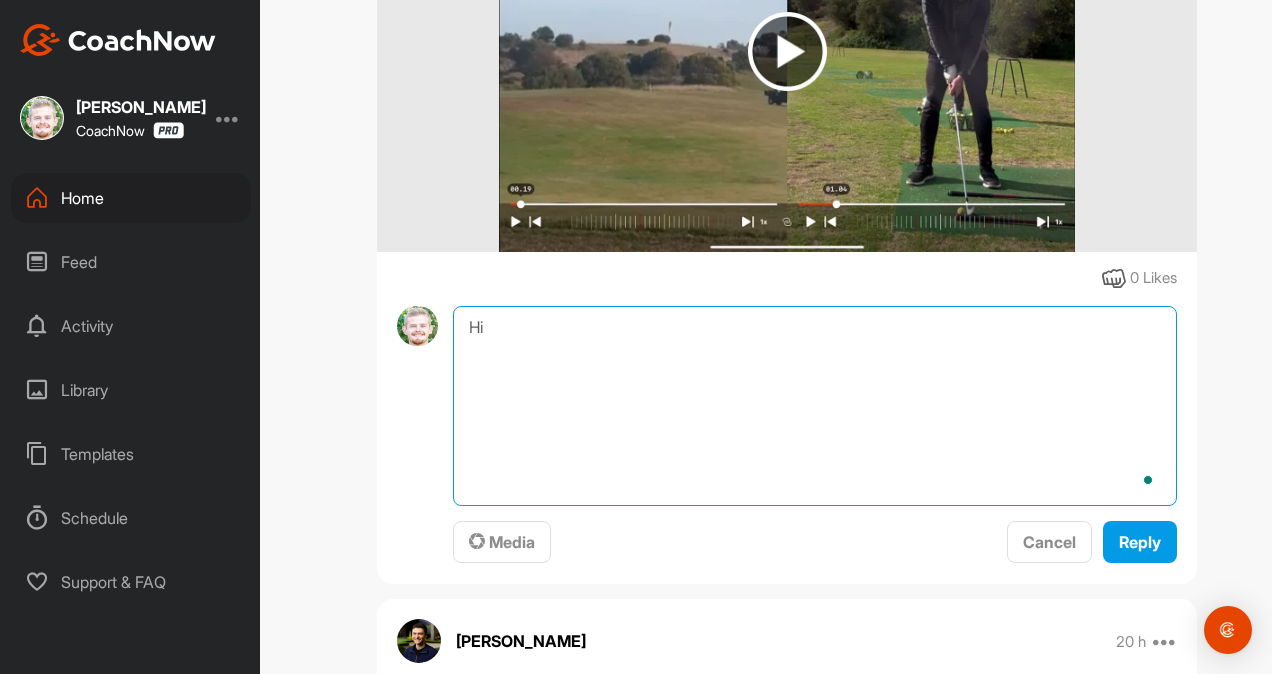 type on "H" 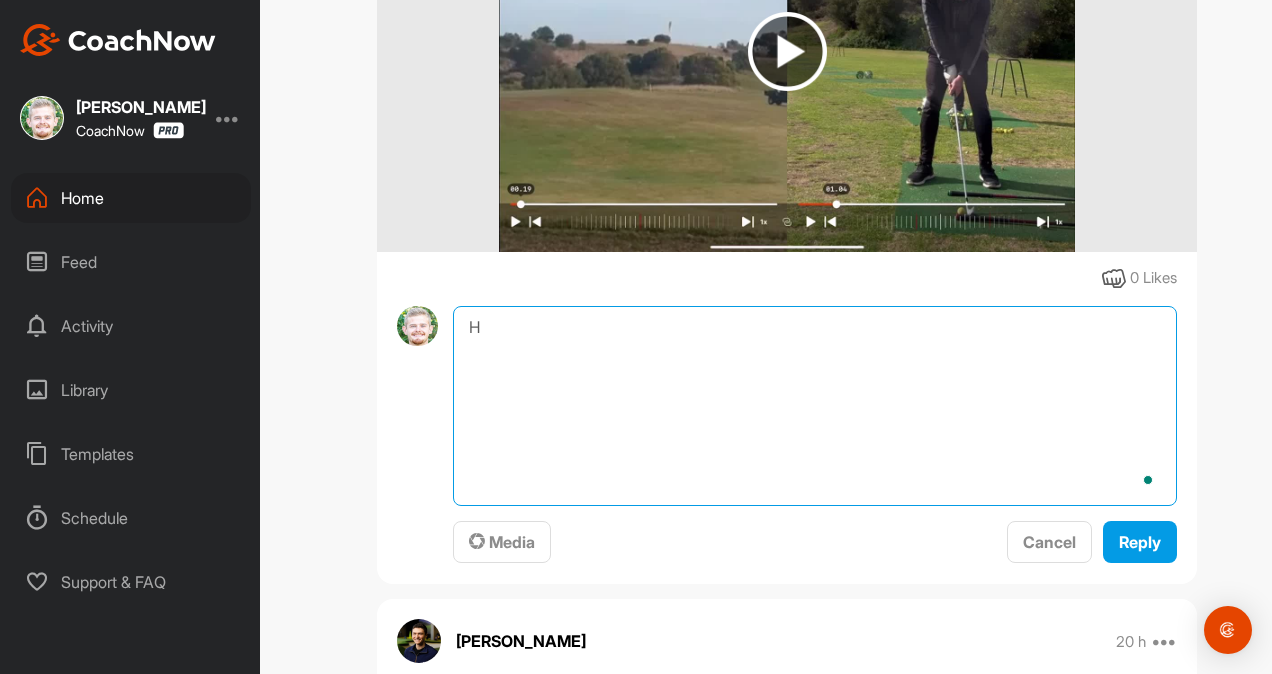 type 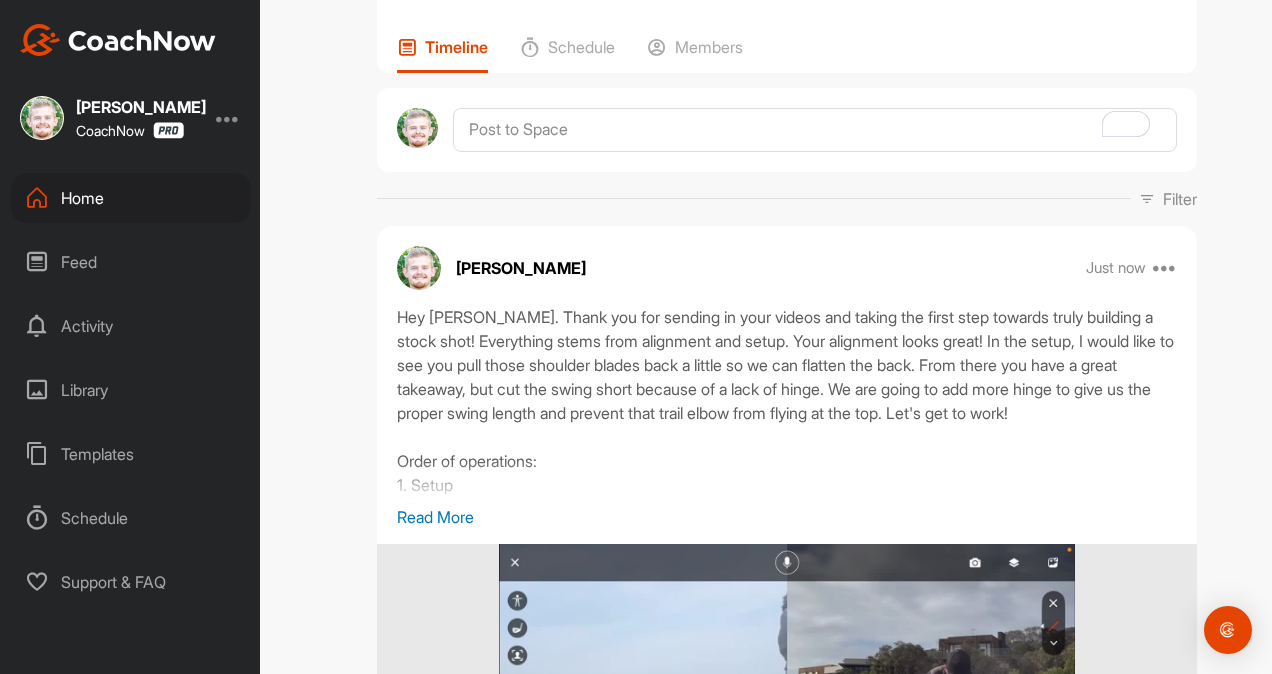 click on "[PERSON_NAME]   Just now Move to ... Copy to ... Edit Edit Tags Pin to top Delete" at bounding box center [787, 268] 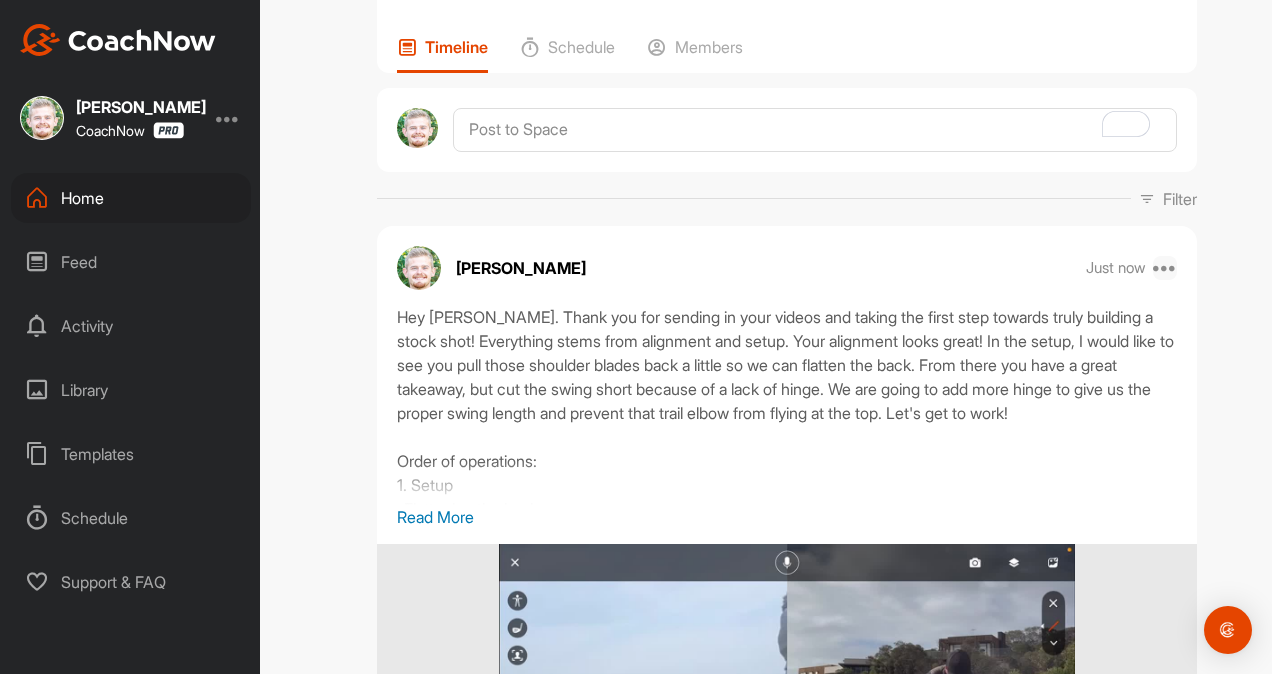 click at bounding box center [1165, 268] 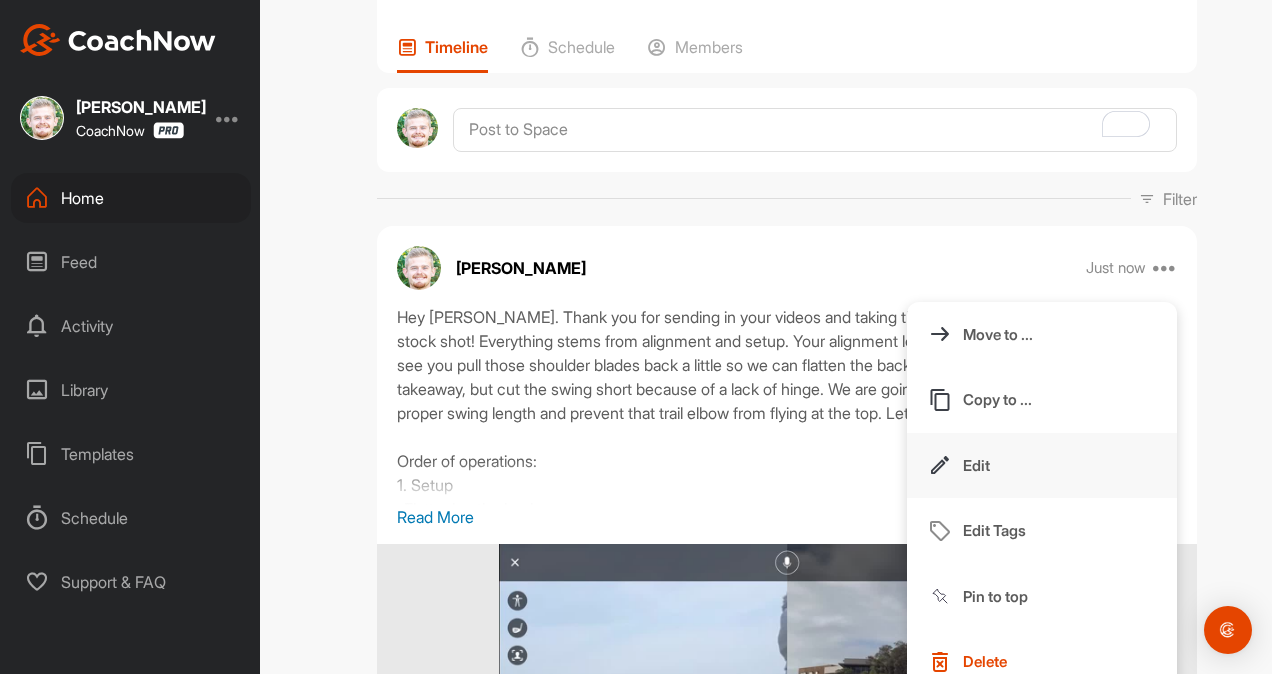 click on "Edit" at bounding box center [976, 465] 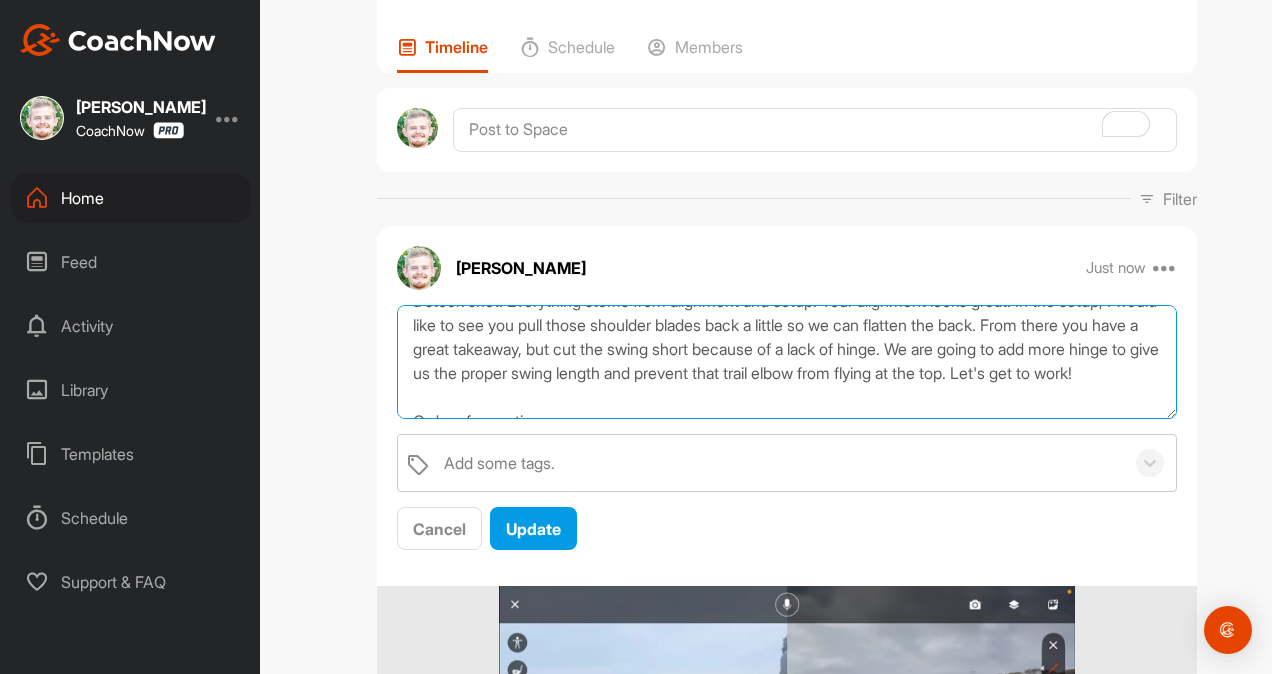 click on "Hey [PERSON_NAME]. Thank you for sending in your videos and taking the first step towards truly building a stock shot! Everything stems from alignment and setup. Your alignment looks great! In the setup, I would like to see you pull those shoulder blades back a little so we can flatten the back. From there you have a great takeaway, but cut the swing short because of a lack of hinge. We are going to add more hinge to give us the proper swing length and prevent that trail elbow from flying at the top. Let's get to work!
Order of operations:
1. Setup
-Flattening the back
2. Hinge
-Stock shot setter
-Hinge V2 drill" at bounding box center (787, 362) 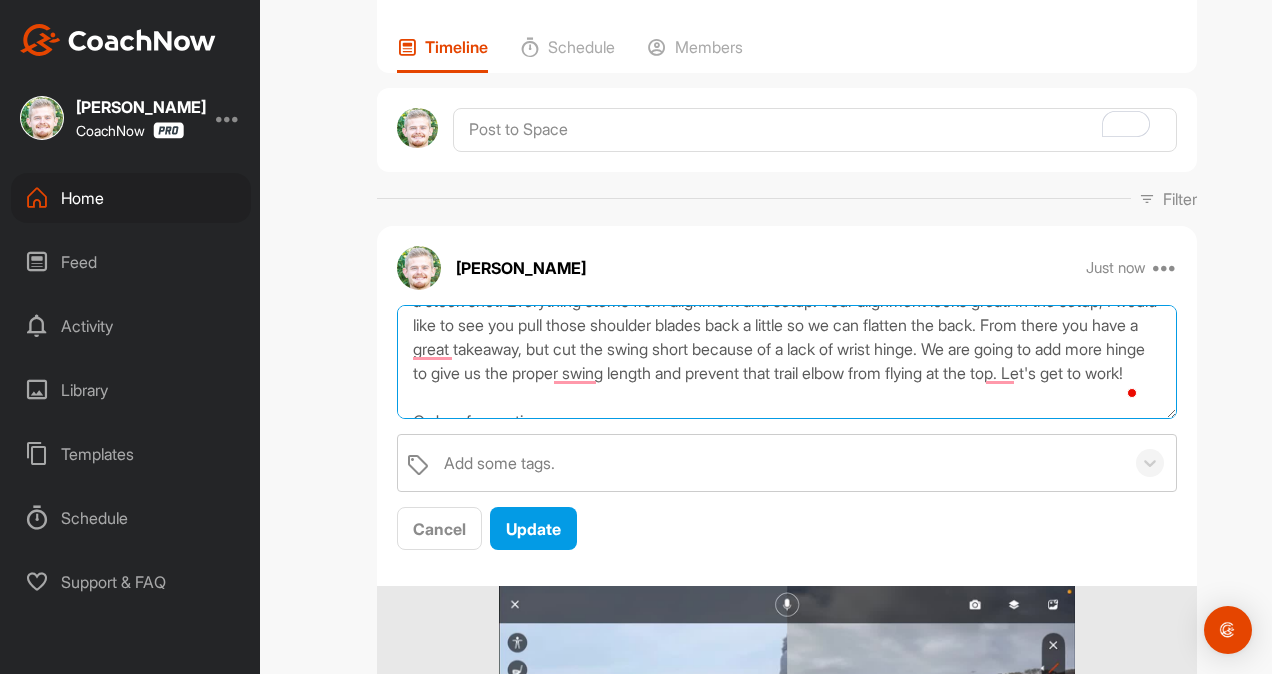 click on "Hey [PERSON_NAME]. Thank you for sending in your videos and taking the first step towards truly building a stock shot! Everything stems from alignment and setup. Your alignment looks great! In the setup, I would like to see you pull those shoulder blades back a little so we can flatten the back. From there you have a great takeaway, but cut the swing short because of a lack of wrist hinge. We are going to add more hinge to give us the proper swing length and prevent that trail elbow from flying at the top. Let's get to work!
Order of operations:
1. Setup
-Flattening the back
2. Hinge
-Stock shot setter
-Hinge V2 drill" at bounding box center [787, 362] 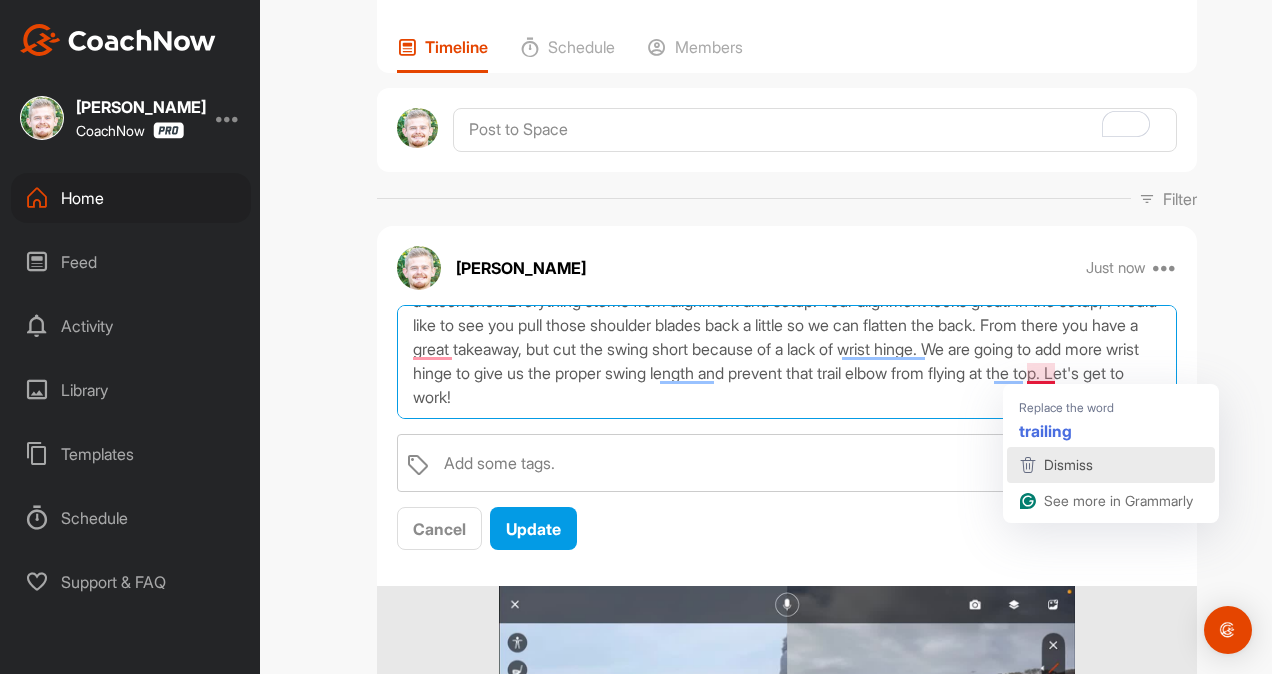 click on "Dismiss" at bounding box center (1068, 464) 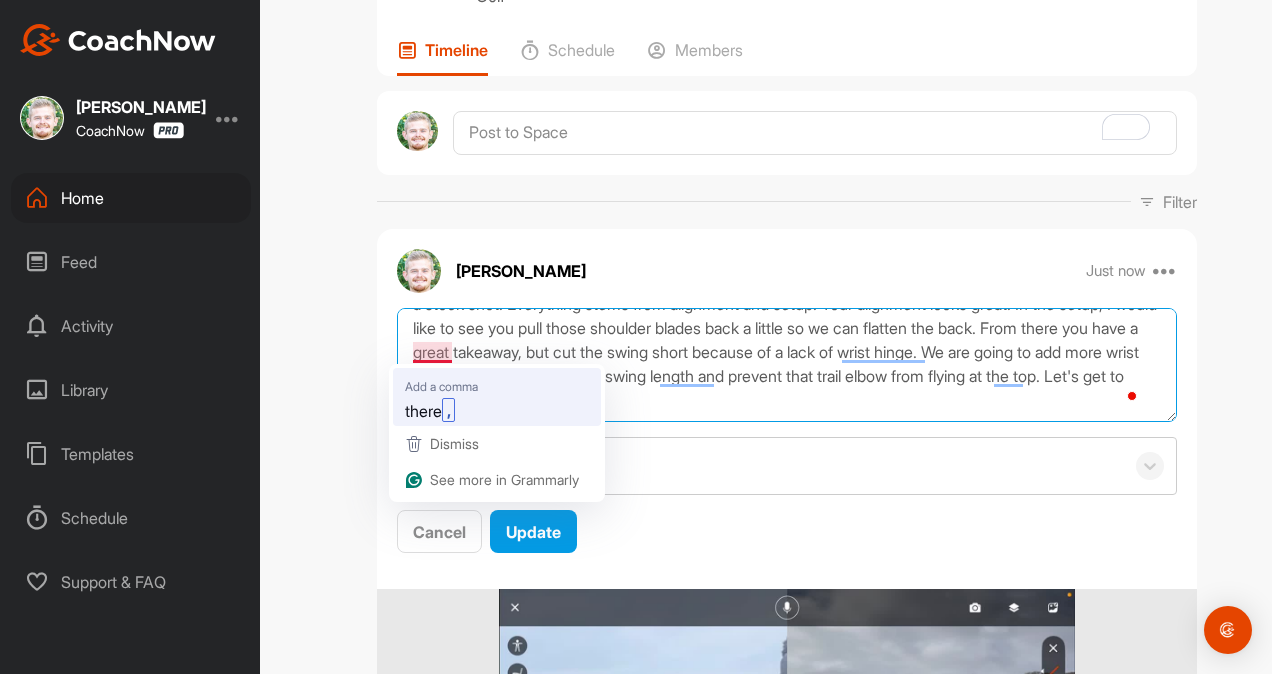 type on "Hey [PERSON_NAME]. Thank you for sending in your videos and taking the first step towards truly building a stock shot! Everything stems from alignment and setup. Your alignment looks great! In the setup, I would like to see you pull those shoulder blades back a little so we can flatten the back. From there, you have a great takeaway, but cut the swing short because of a lack of wrist hinge. We are going to add more wrist hinge to give us the proper swing length and prevent that trail elbow from flying at the top. Let's get to work!
Order of operations:
1. Setup
-Flattening the back
2. Hinge
-Stock shot setter
-Hinge V2 drill" 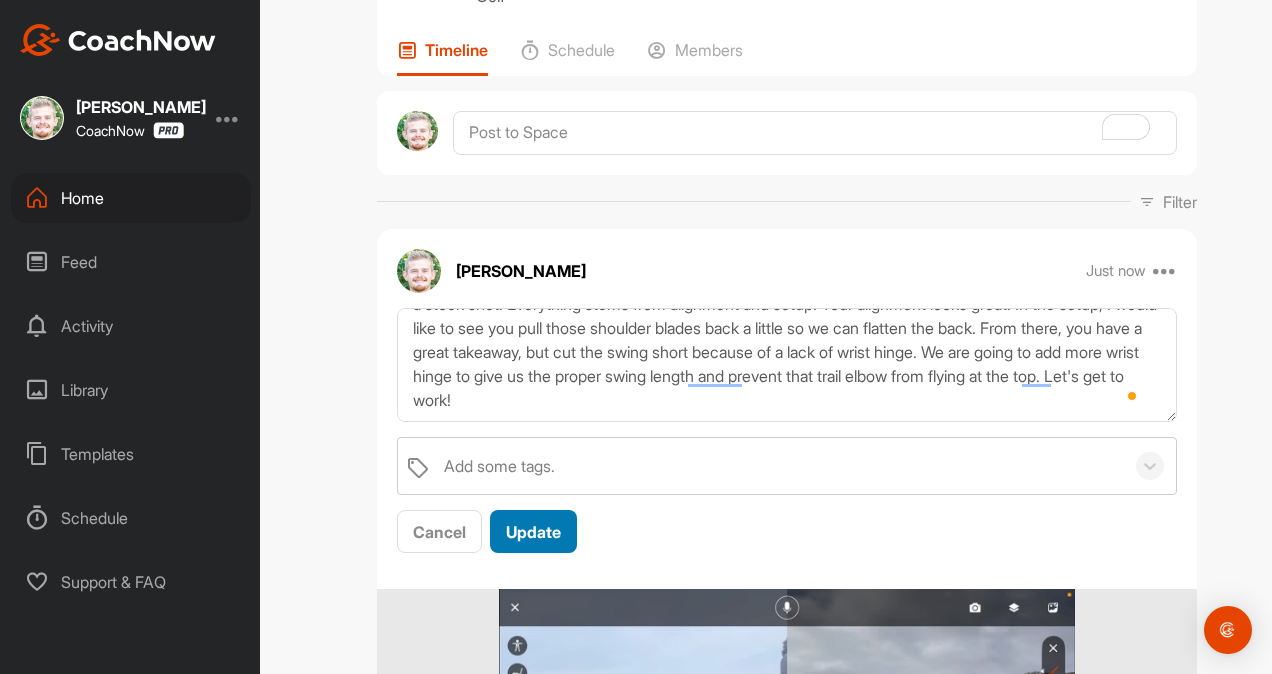 click on "Update" at bounding box center [533, 532] 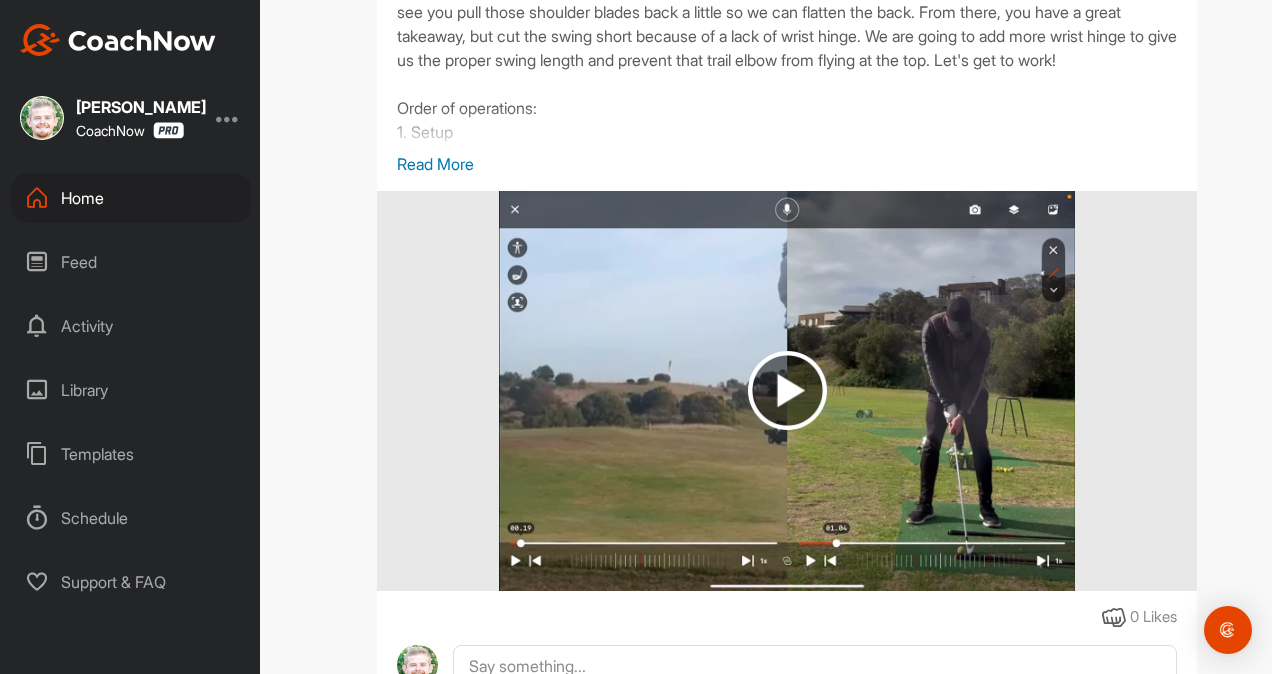 click on "Read More" at bounding box center (787, 164) 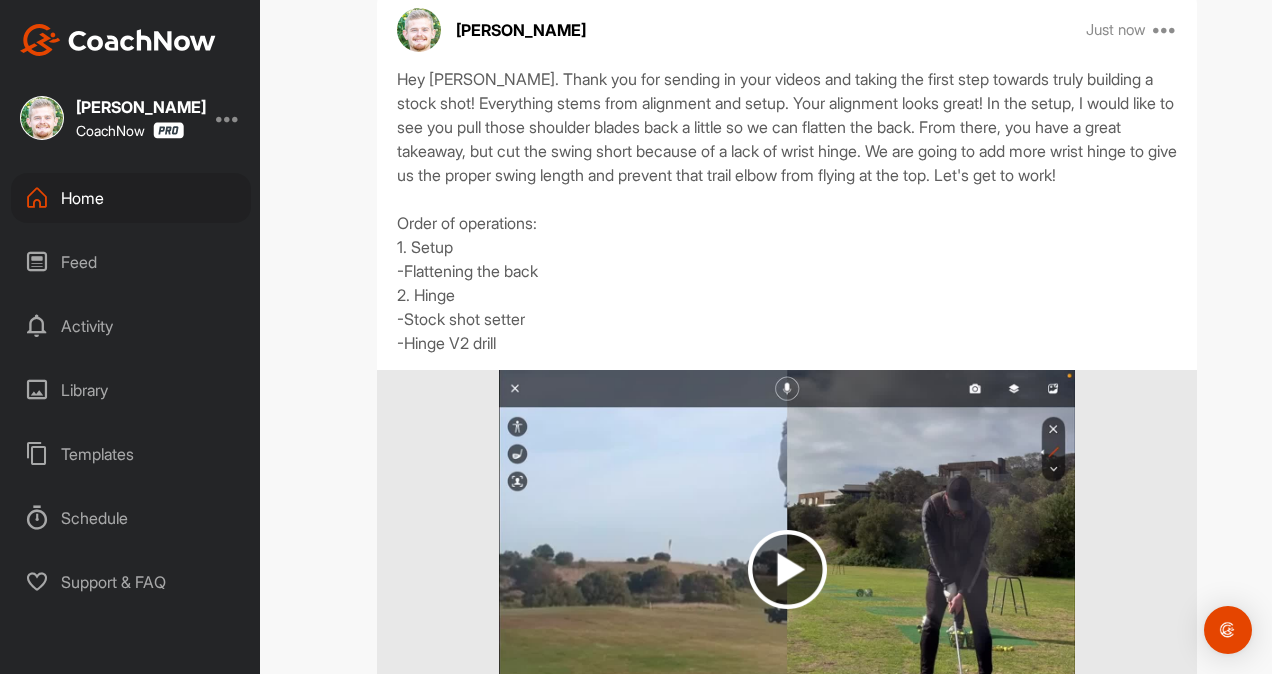 click on "[PERSON_NAME]   Just now Move to ... Copy to ... Edit Edit Tags Pin to top Delete" at bounding box center (787, 30) 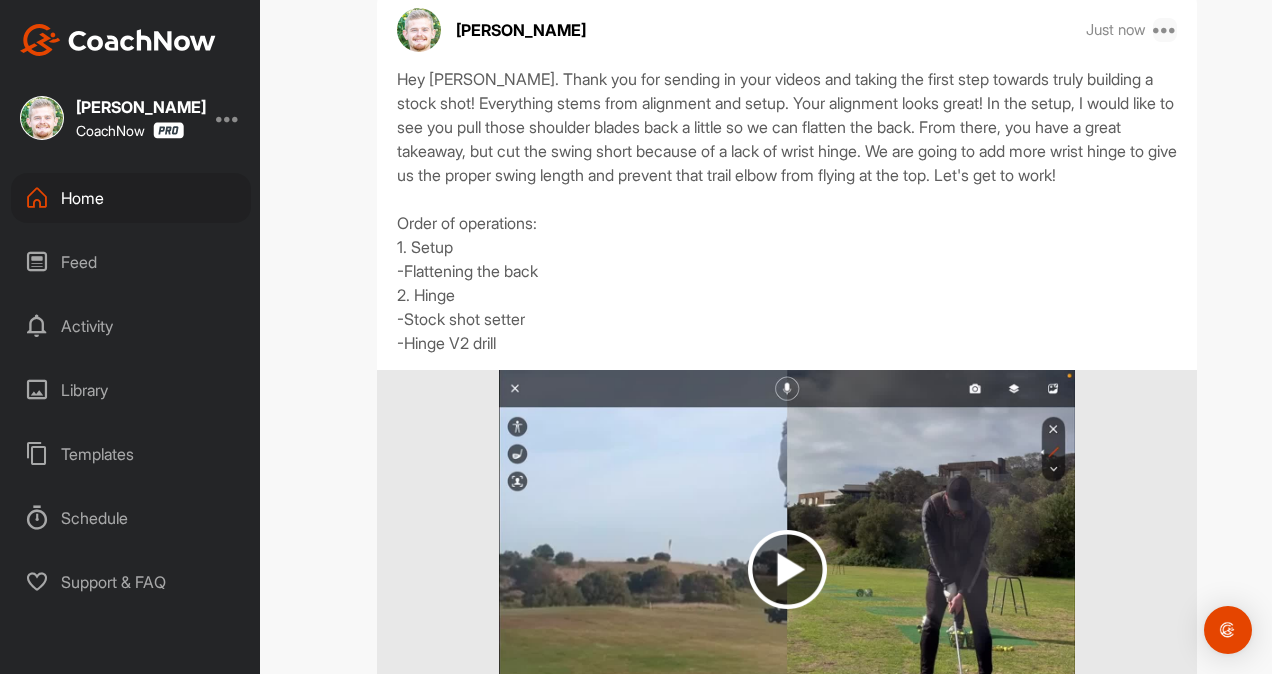click at bounding box center (1165, 30) 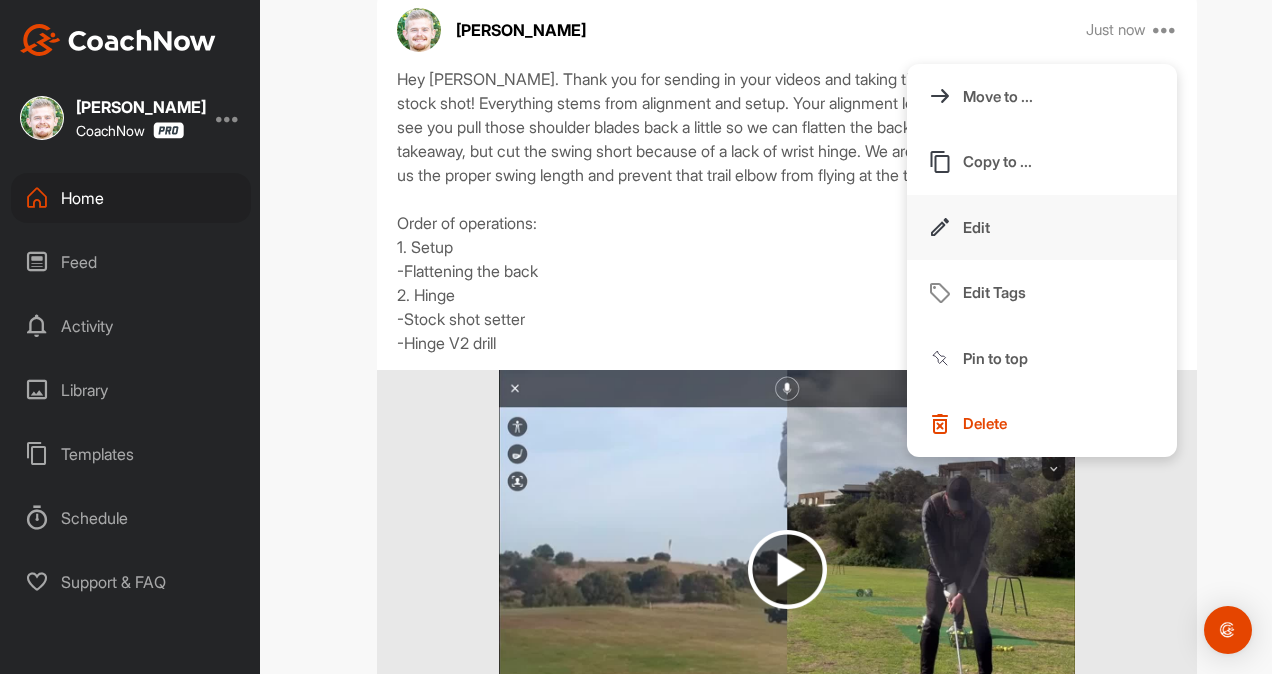 click on "Edit" at bounding box center [1042, 228] 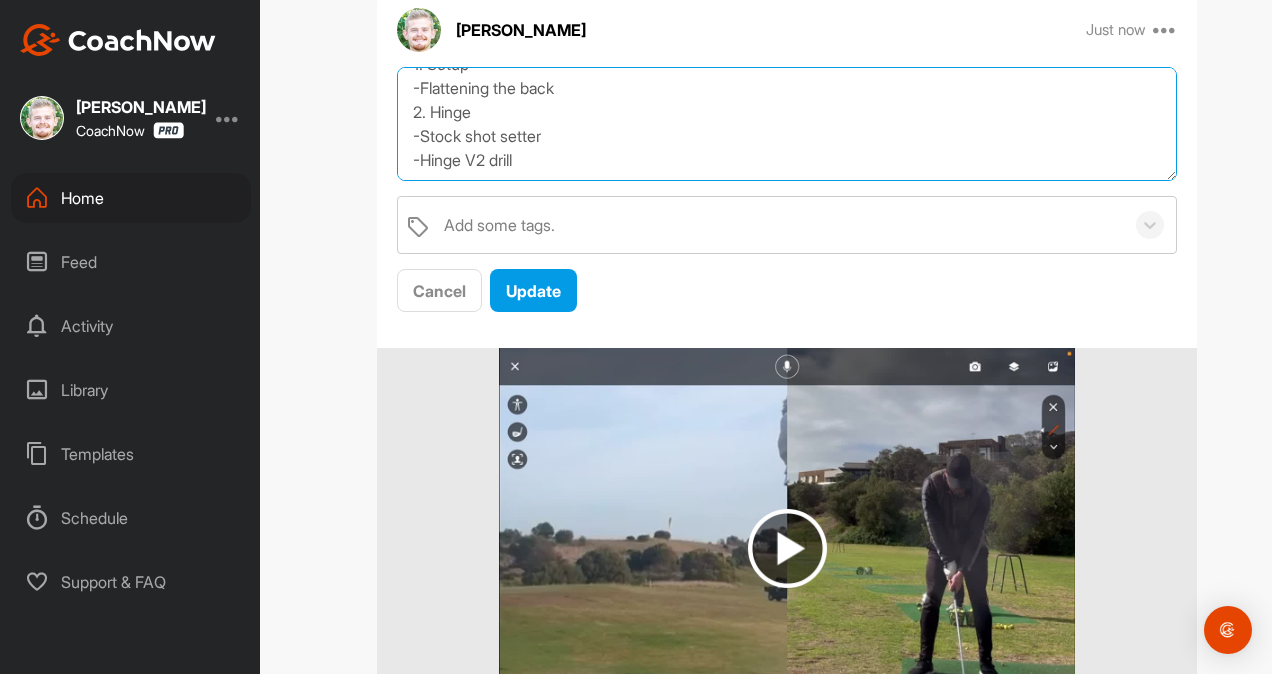 click on "Hey [PERSON_NAME]. Thank you for sending in your videos and taking the first step towards truly building a stock shot! Everything stems from alignment and setup. Your alignment looks great! In the setup, I would like to see you pull those shoulder blades back a little so we can flatten the back. From there, you have a great takeaway, but cut the swing short because of a lack of wrist hinge. We are going to add more wrist hinge to give us the proper swing length and prevent that trail elbow from flying at the top. Let's get to work!
Order of operations:
1. Setup
-Flattening the back
2. Hinge
-Stock shot setter
-Hinge V2 drill" at bounding box center (787, 124) 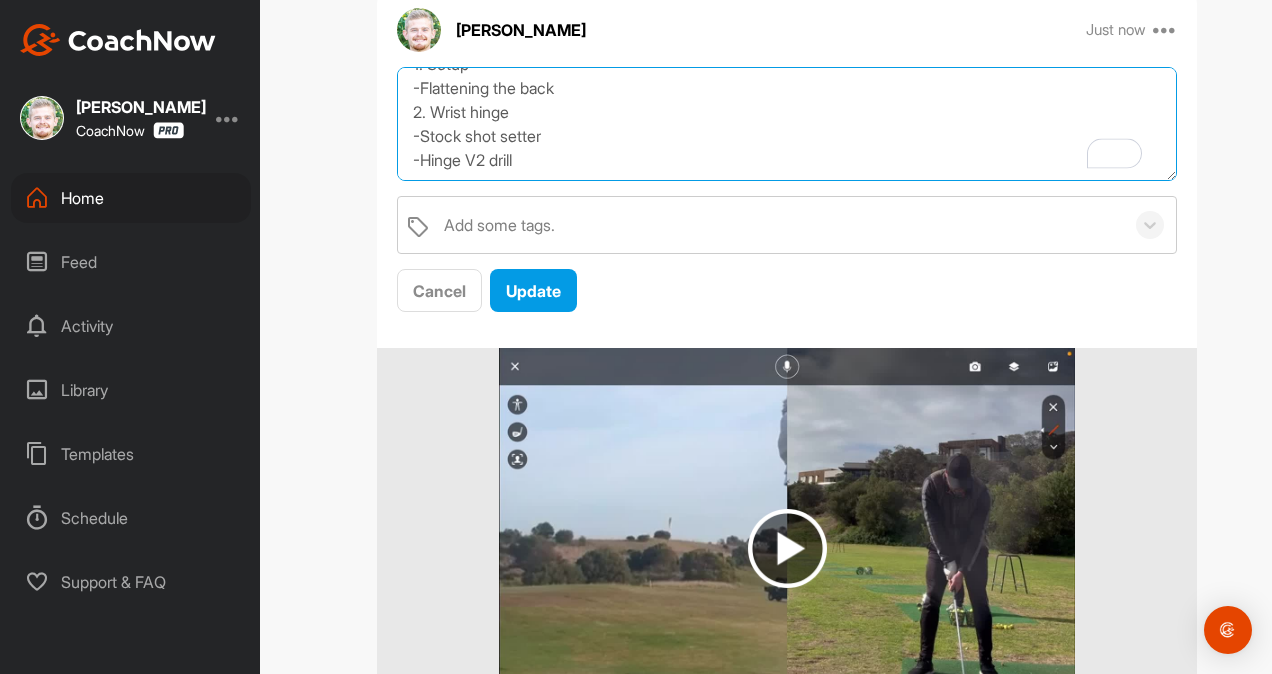 type on "Hey [PERSON_NAME]. Thank you for sending in your videos and taking the first step towards truly building a stock shot! Everything stems from alignment and setup. Your alignment looks great! In the setup, I would like to see you pull those shoulder blades back a little so we can flatten the back. From there, you have a great takeaway, but cut the swing short because of a lack of wrist hinge. We are going to add more wrist hinge to give us the proper swing length and prevent that trail elbow from flying at the top. Let's get to work!
Order of operations:
1. Setup
-Flattening the back
2. Wrist hinge
-Stock shot setter
-Hinge V2 drill" 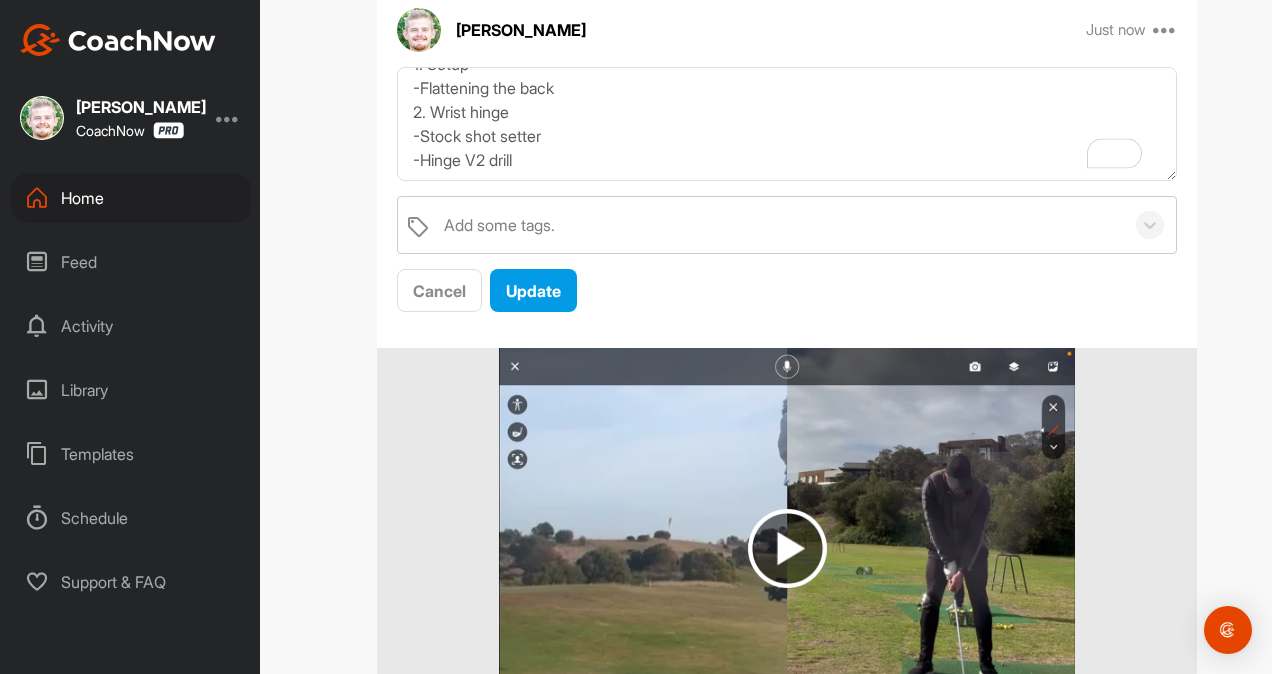 click on "Hey [PERSON_NAME]. Thank you for sending in your videos and taking the first step towards truly building a stock shot! Everything stems from alignment and setup. Your alignment looks great! In the setup, I would like to see you pull those shoulder blades back a little so we can flatten the back. From there, you have a great takeaway, but cut the swing short because of a lack of wrist hinge. We are going to add more wrist hinge to give us the proper swing length and prevent that trail elbow from flying at the top. Let's get to work!
Order of operations:
1. Setup
-Flattening the back
2. Wrist hinge
-Stock shot setter
-Hinge V2 drill Add some tags.   Cancel   Update" at bounding box center (787, 190) 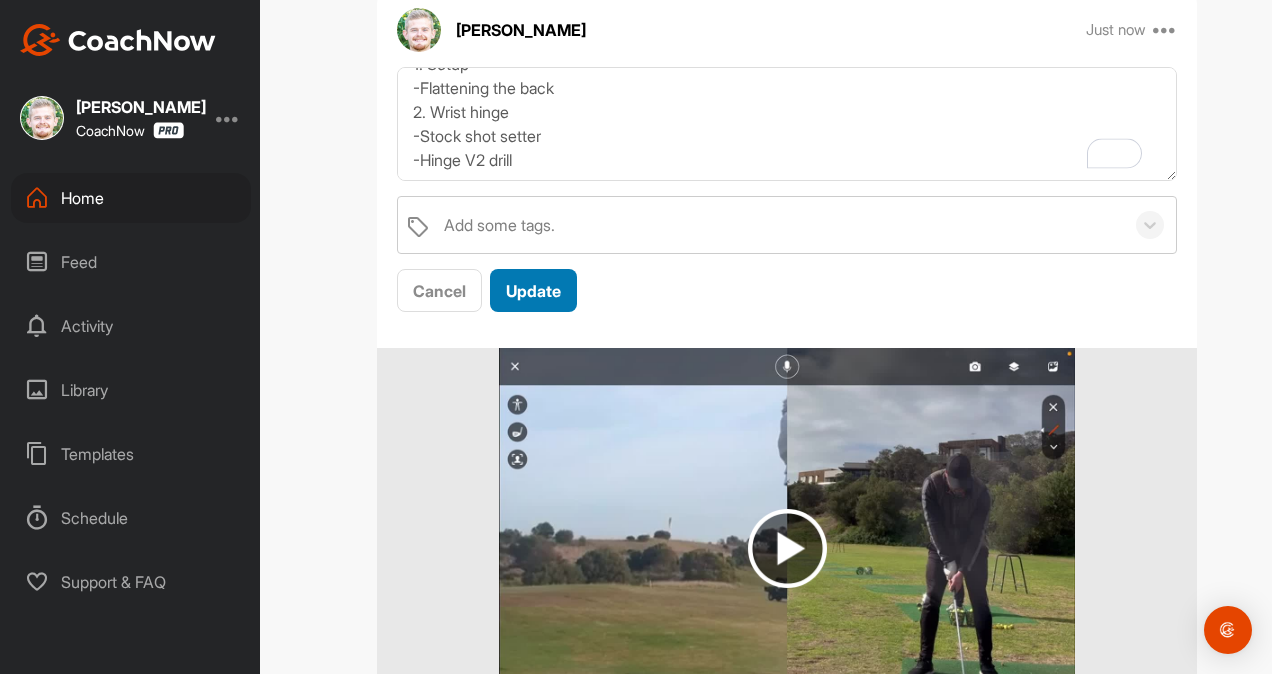 click on "Update" at bounding box center (533, 291) 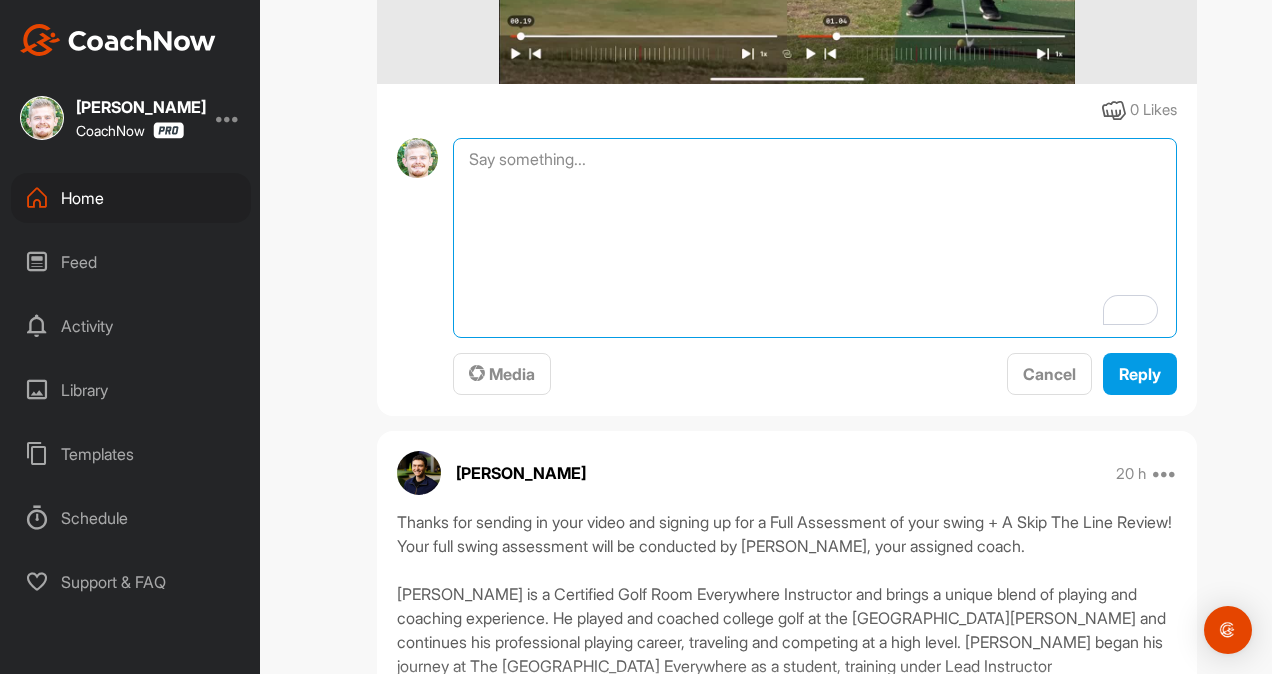 click at bounding box center [815, 238] 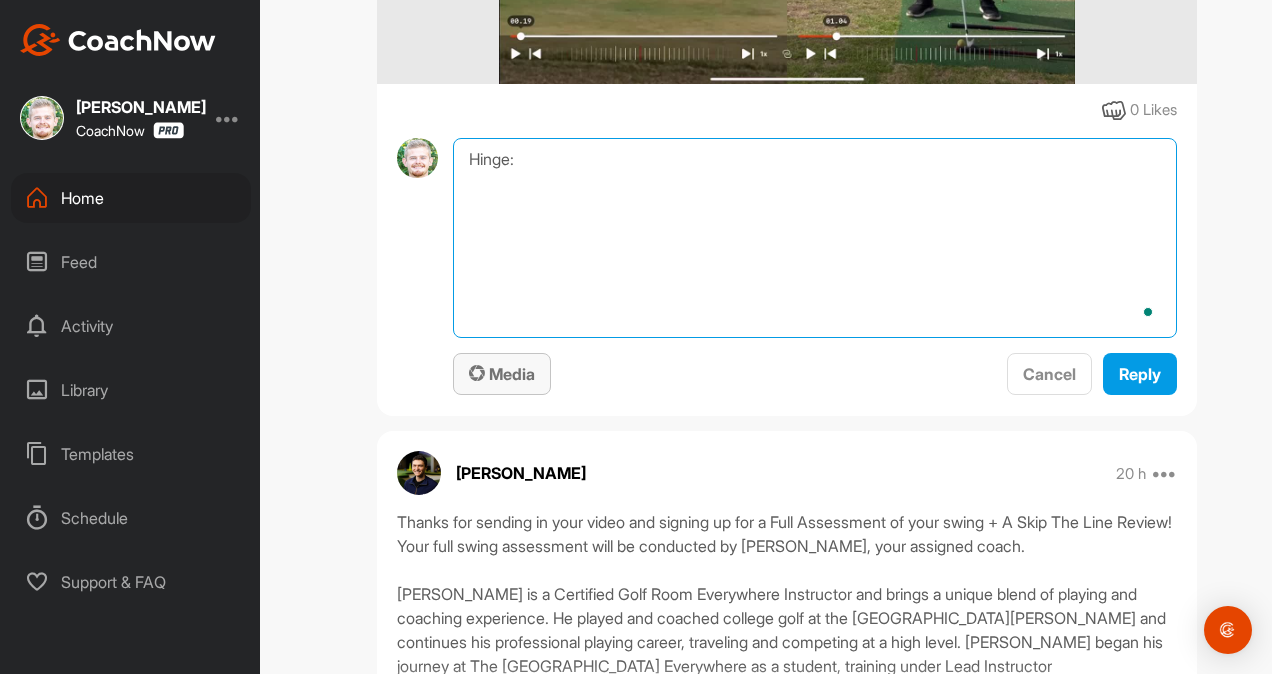 type on "Hinge:" 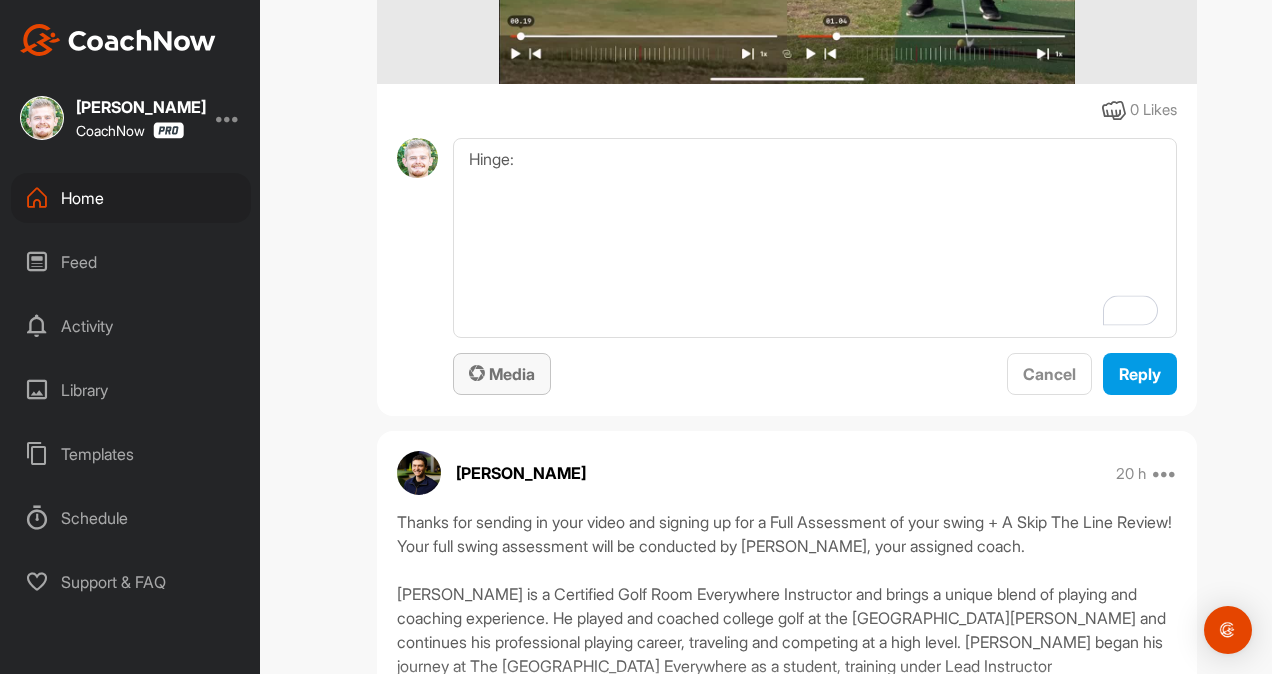 click on "Media" at bounding box center (502, 374) 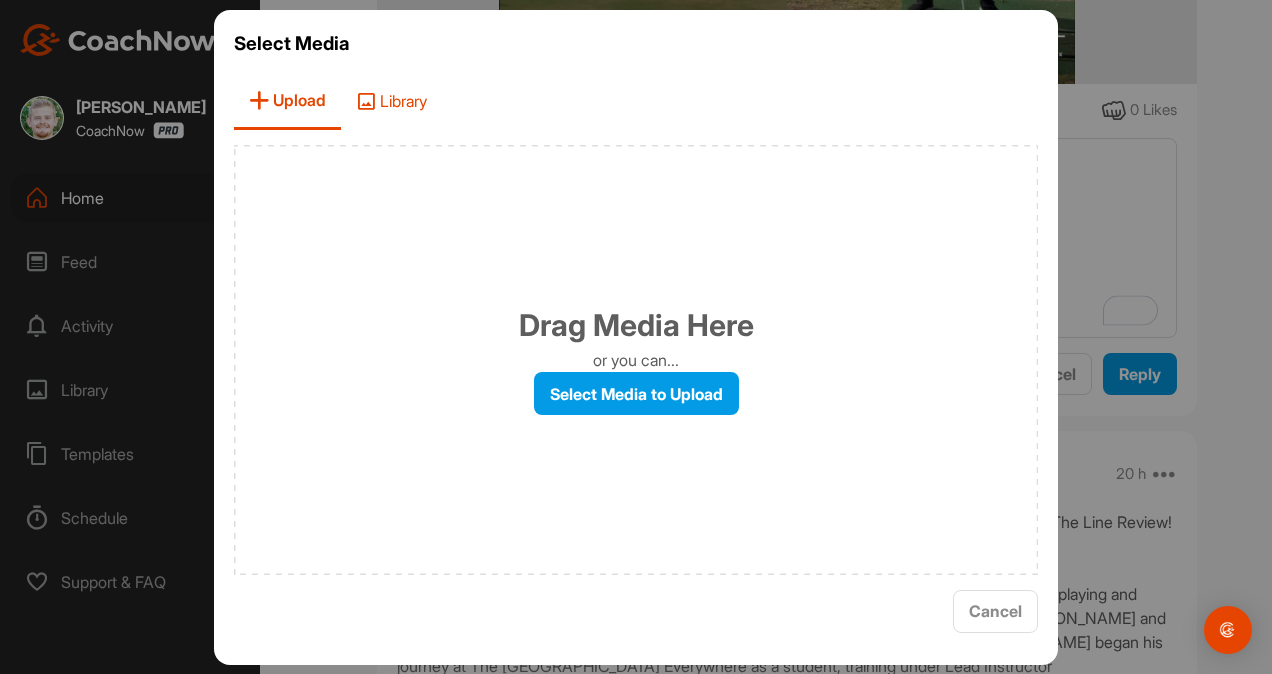 click on "Library" at bounding box center [391, 101] 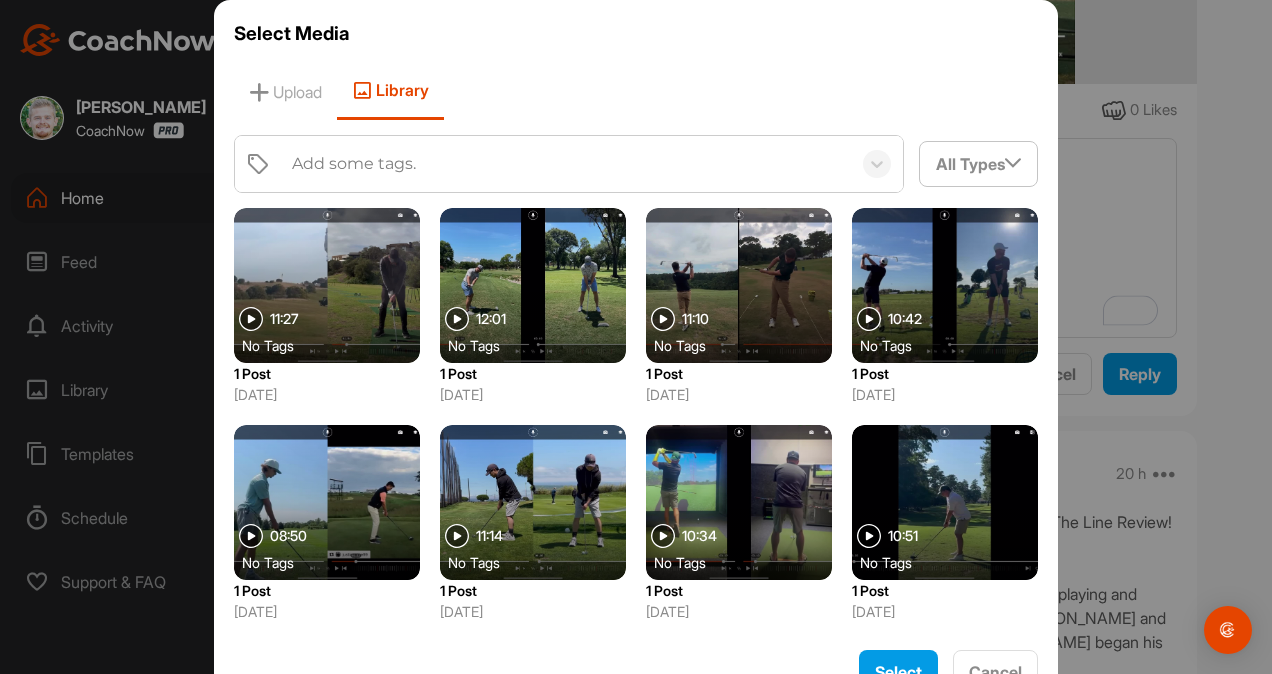 click on "Add some tags." at bounding box center (566, 164) 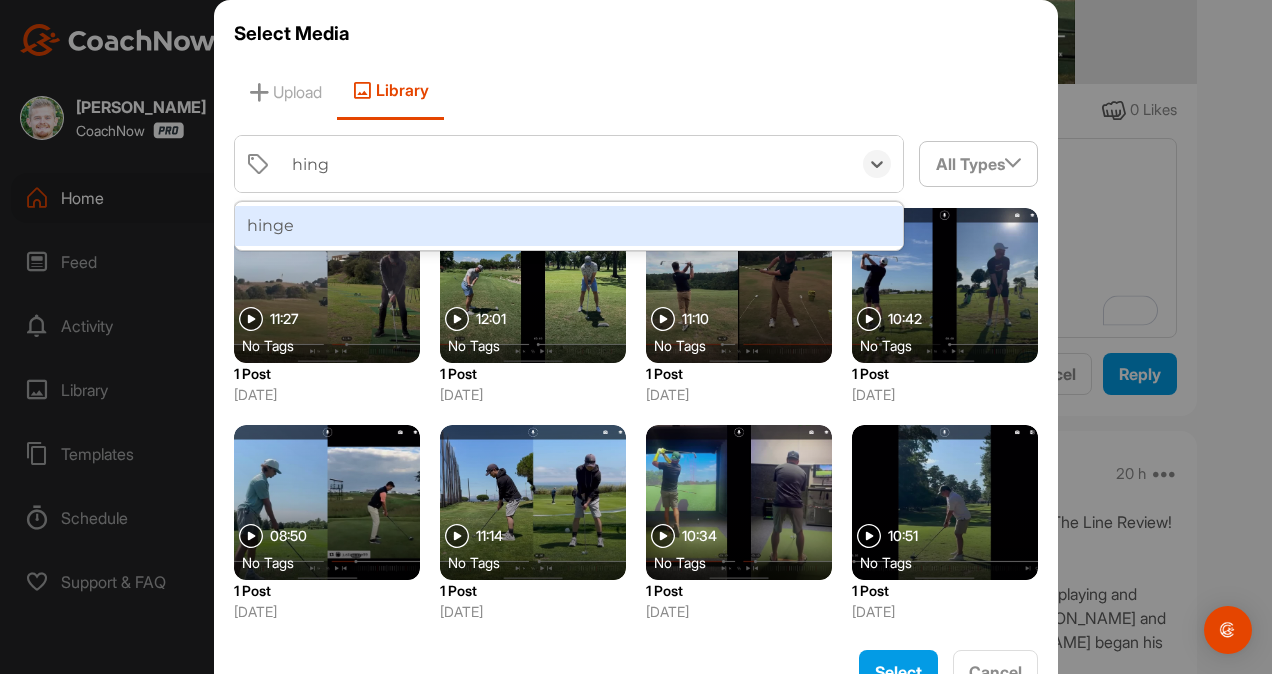 type on "hinge" 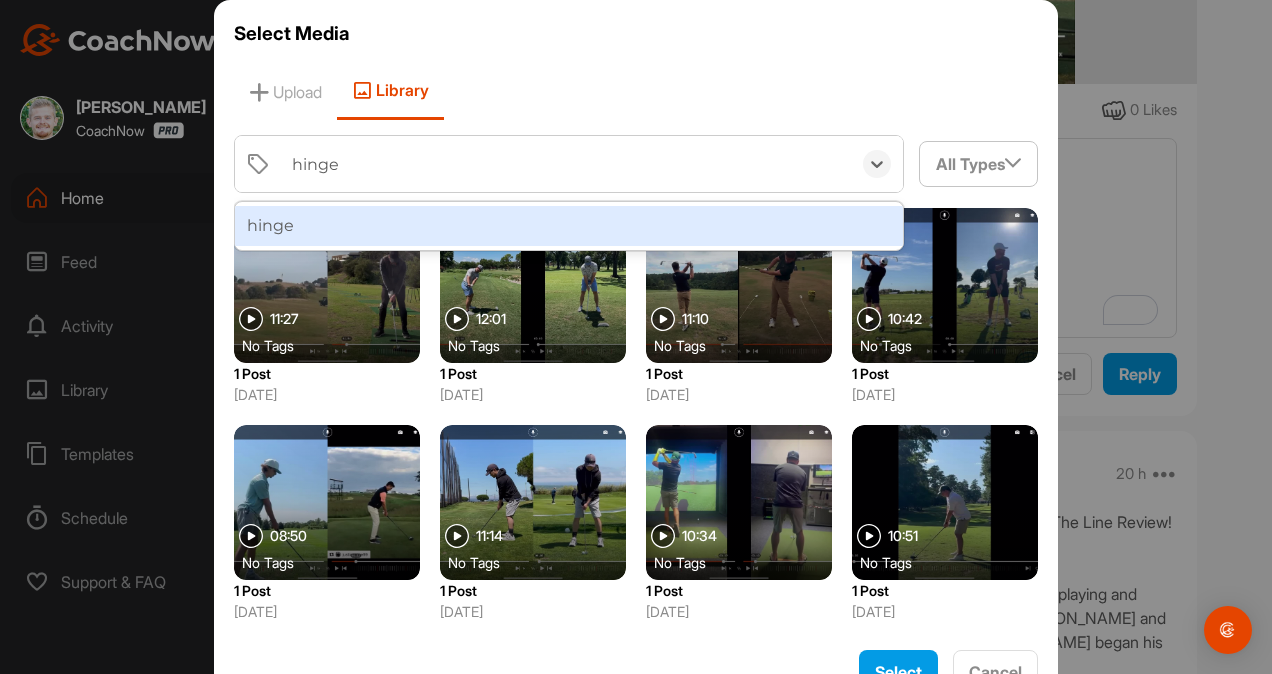 click on "hinge" at bounding box center [569, 226] 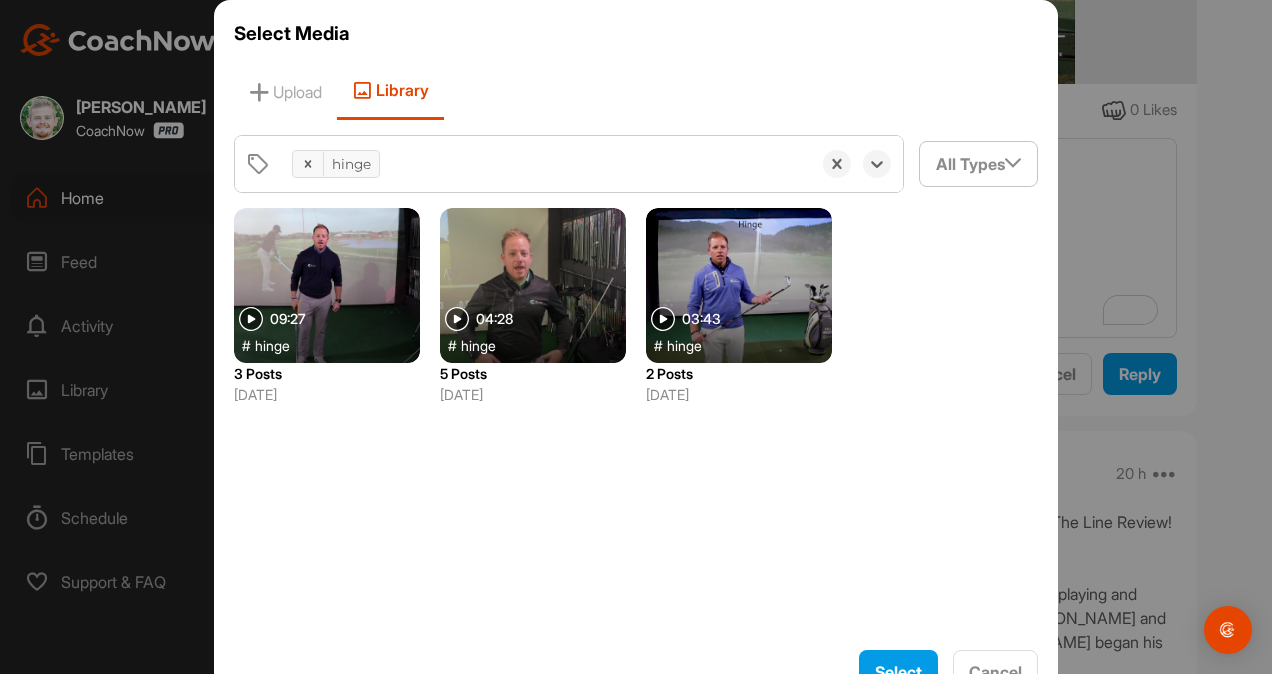 click at bounding box center (327, 285) 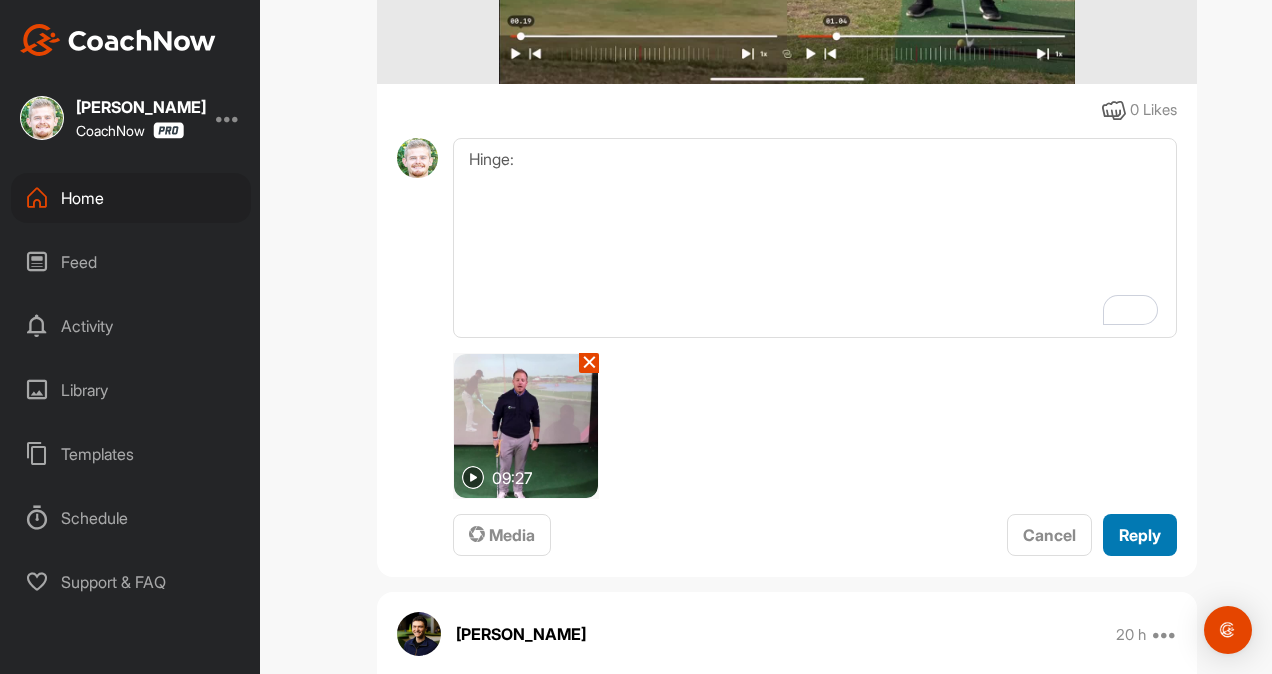 click on "Reply" at bounding box center [1140, 535] 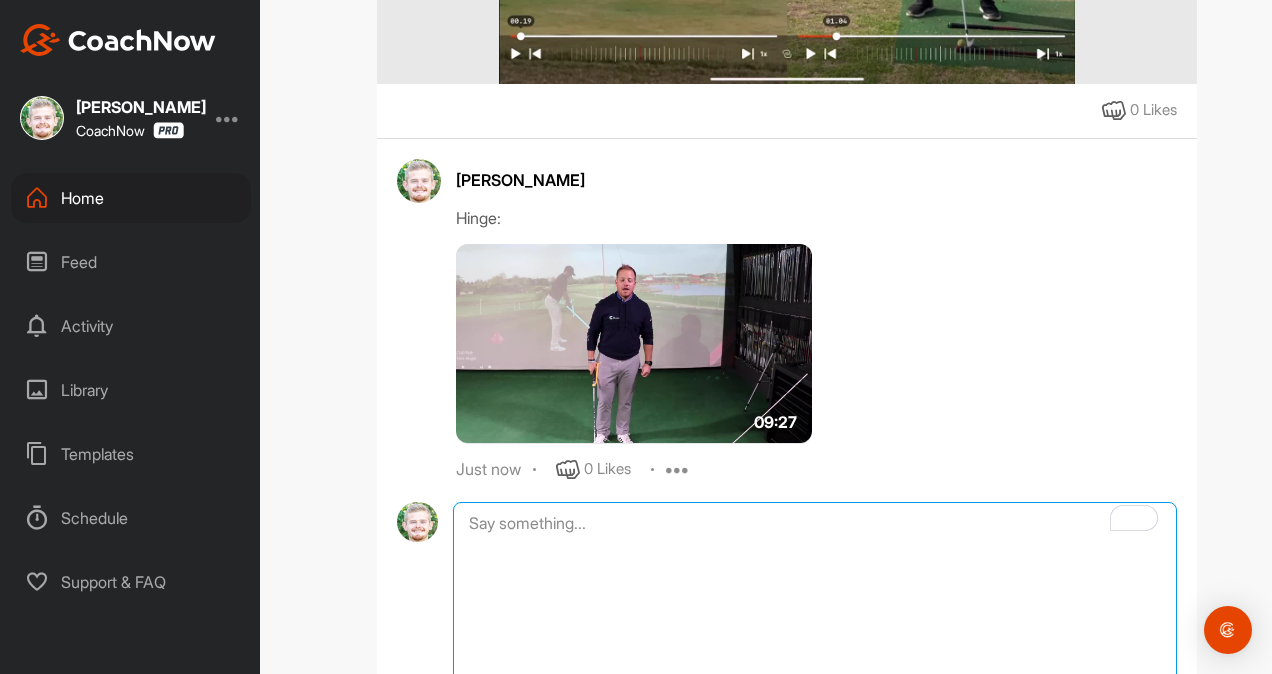 click at bounding box center (815, 602) 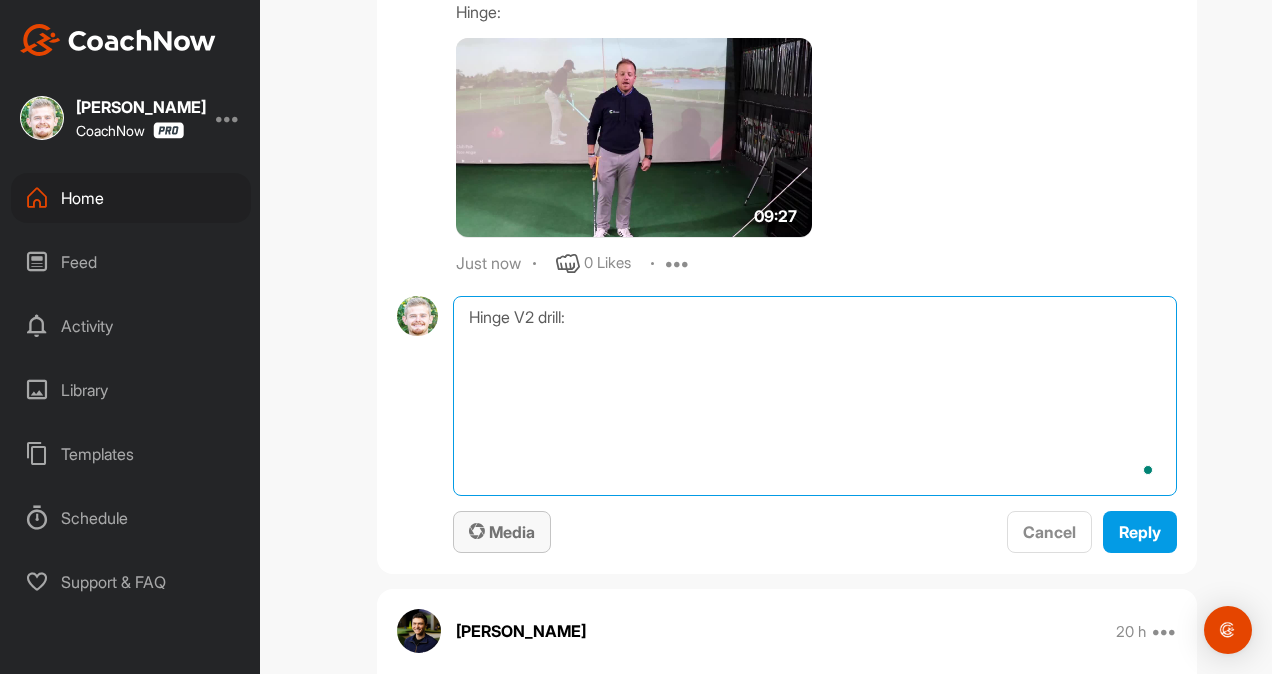 type on "Hinge V2 drill:" 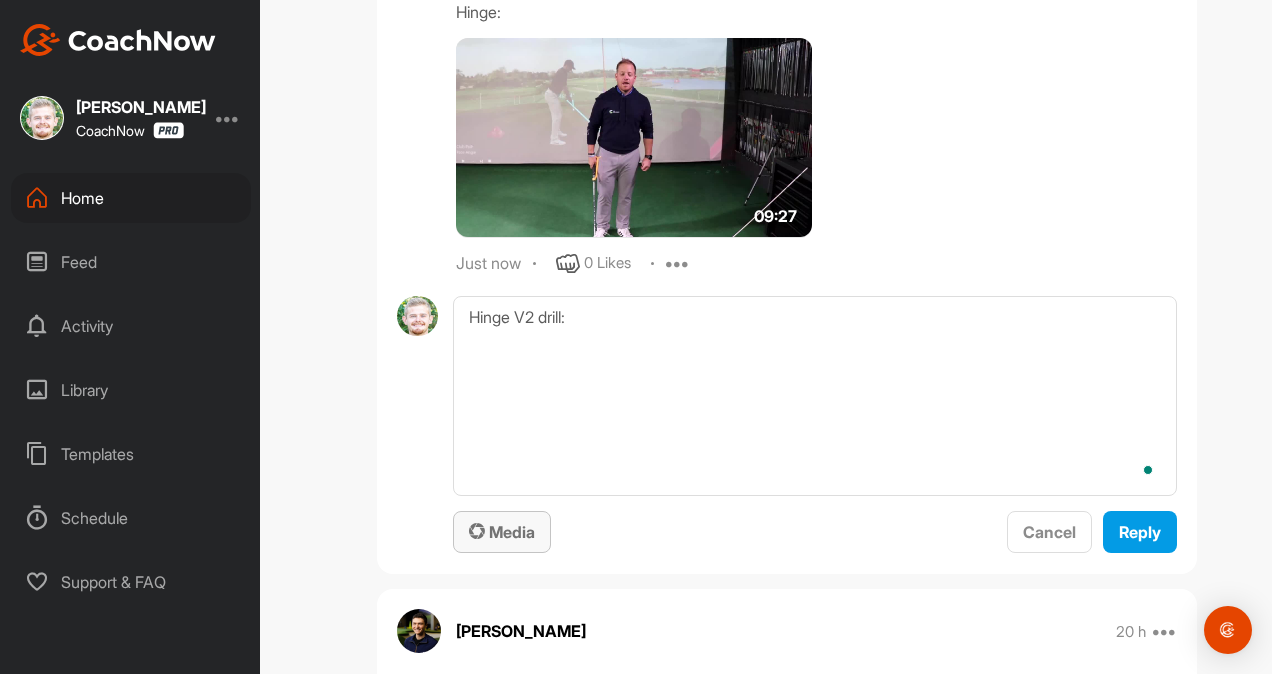 click on "Media" at bounding box center (502, 532) 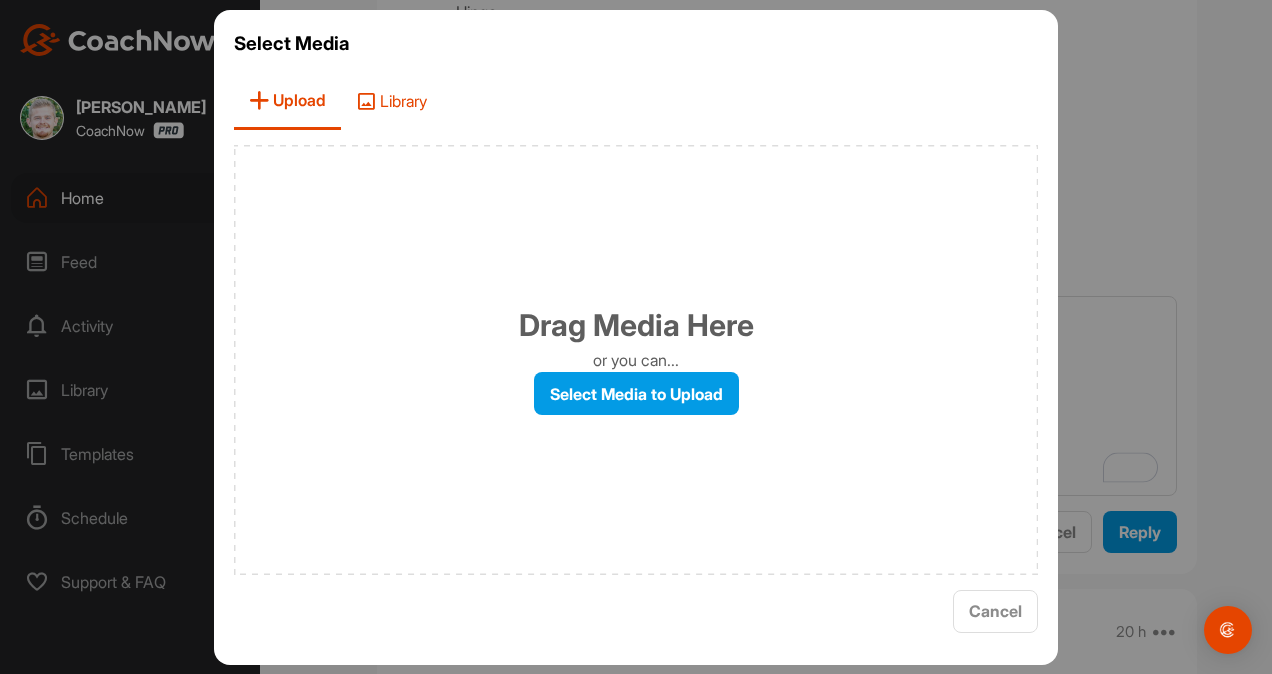 click on "Library" at bounding box center (391, 101) 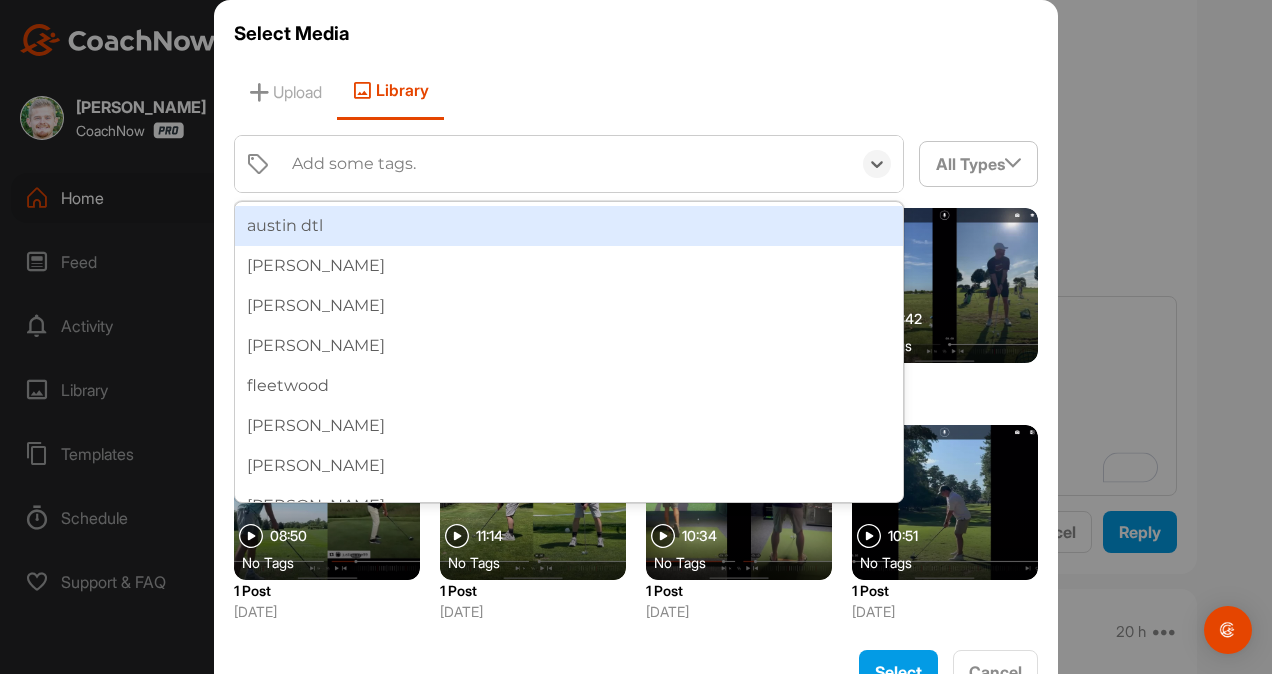 click on "Add some tags." at bounding box center (354, 164) 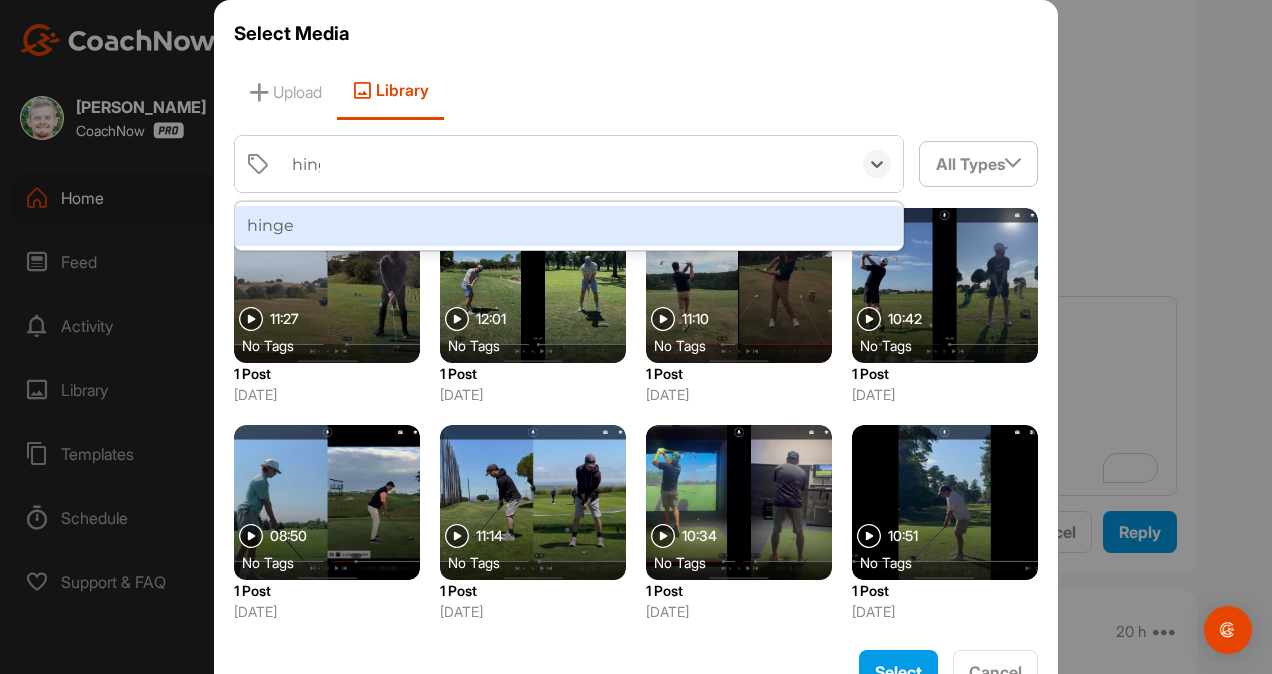 type on "hinge" 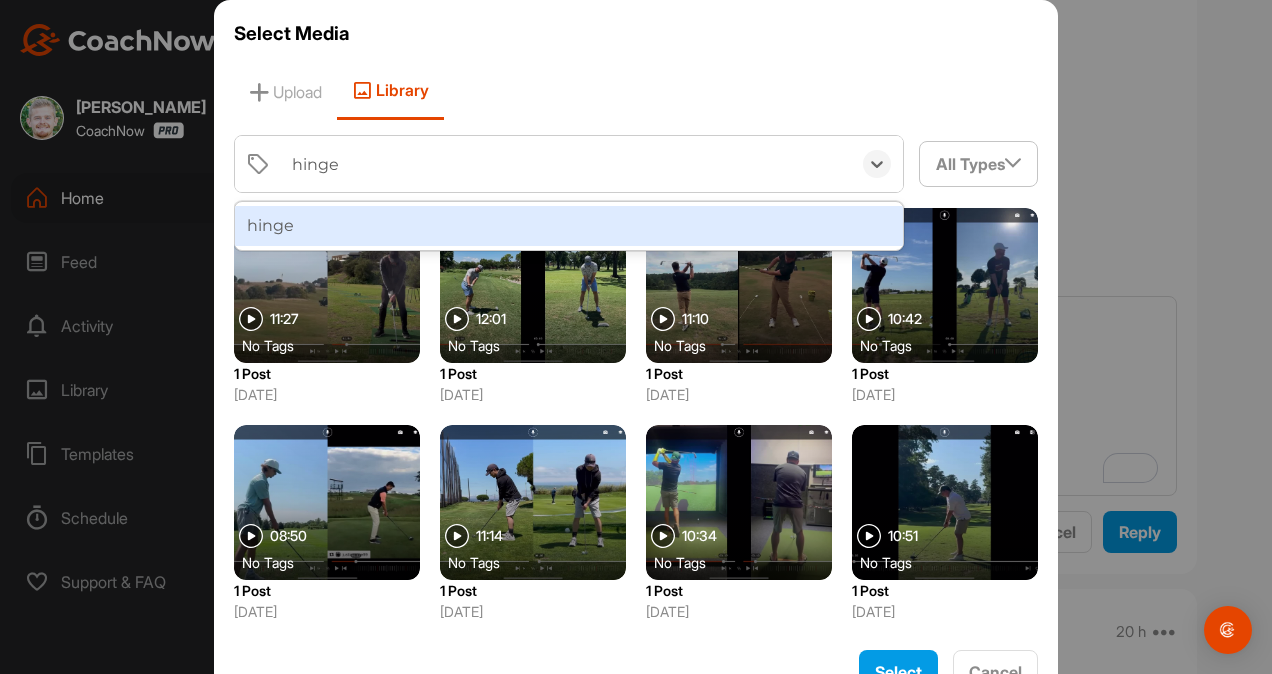 click on "hinge" at bounding box center (569, 226) 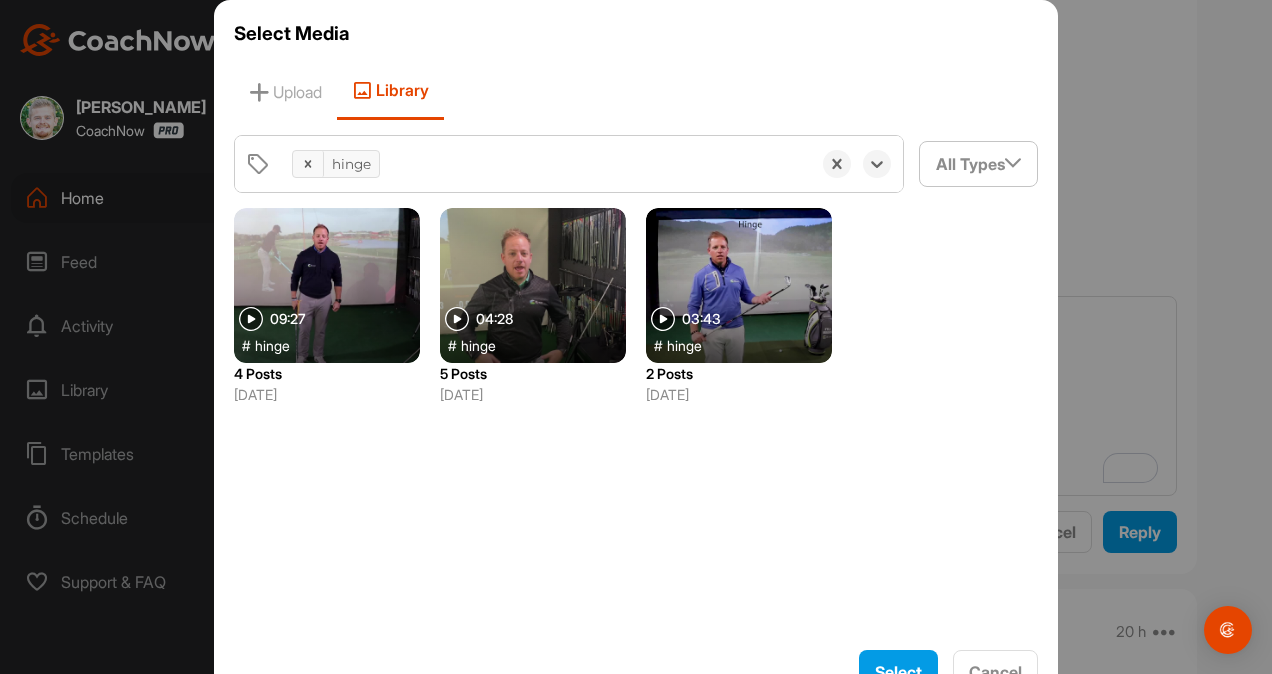 click at bounding box center [533, 285] 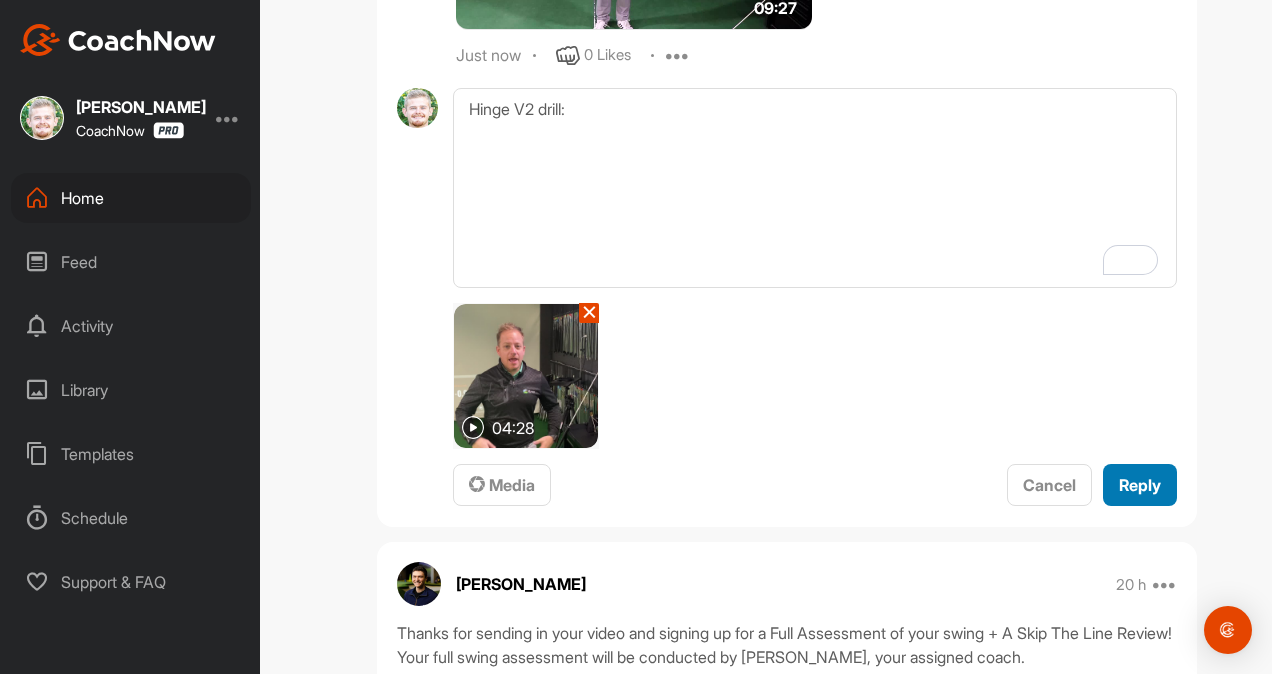 click on "Reply" at bounding box center (1140, 485) 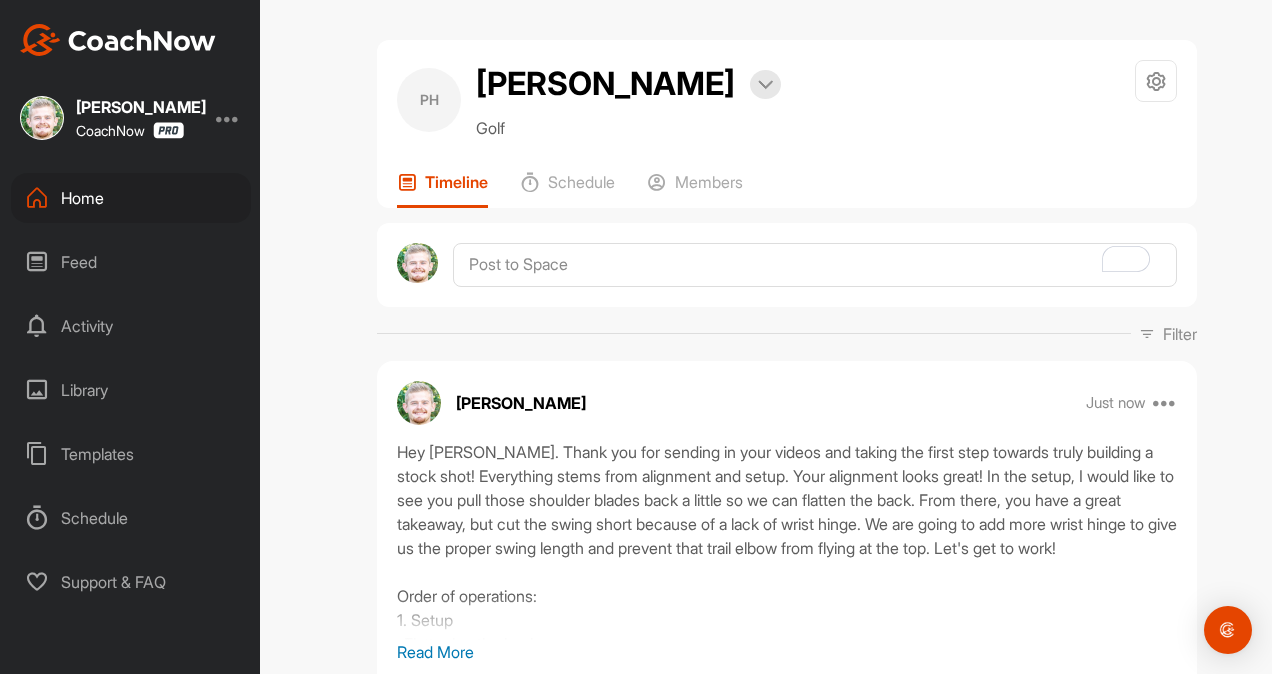 click on "Home" at bounding box center (131, 198) 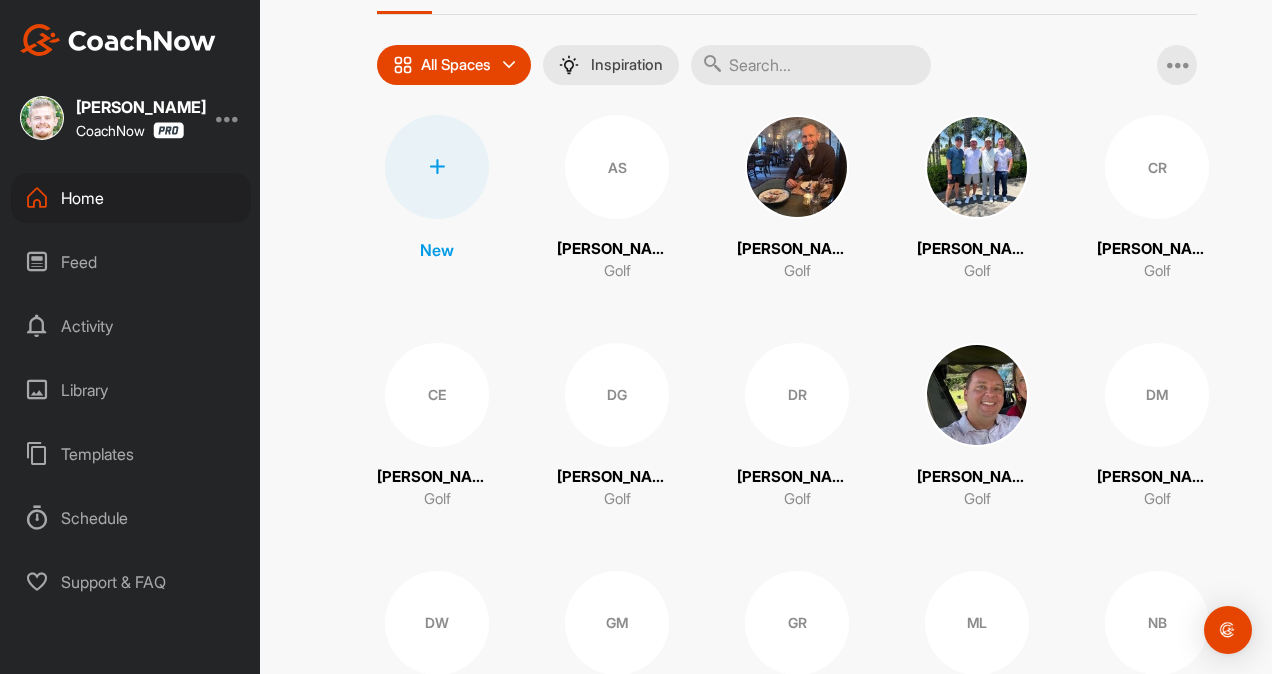 scroll, scrollTop: 134, scrollLeft: 0, axis: vertical 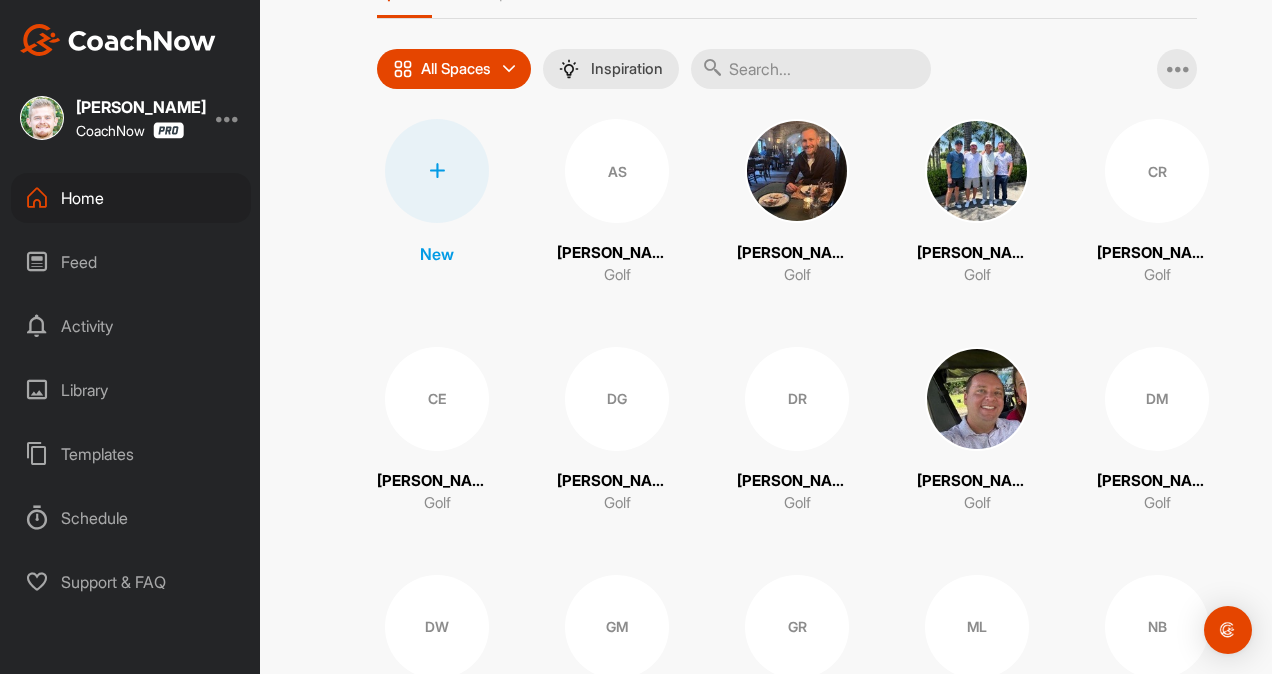 click on "DM" at bounding box center (1157, 399) 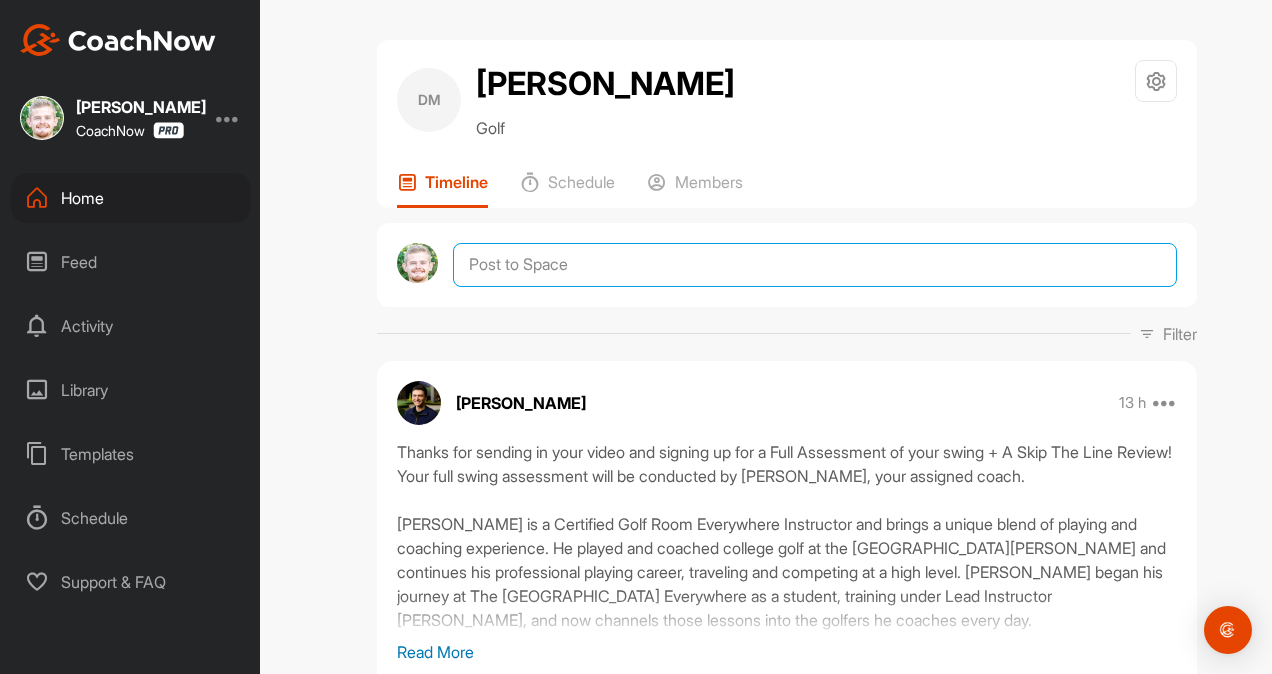 click at bounding box center [815, 265] 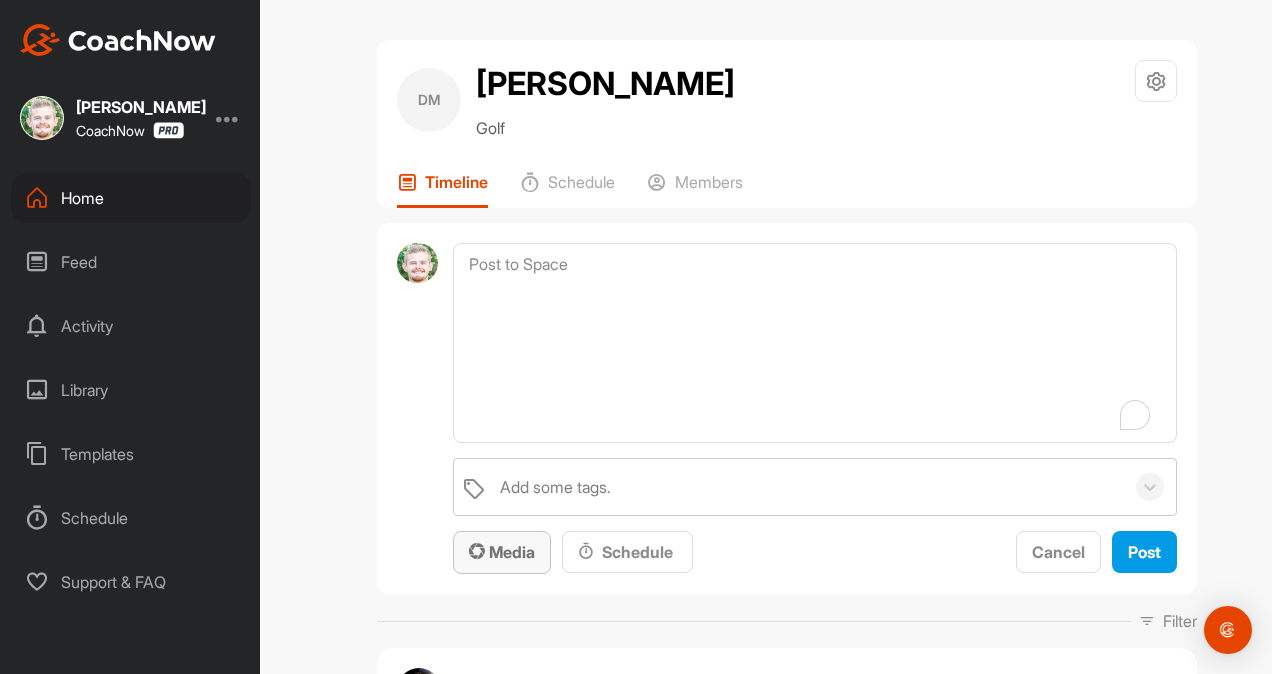 click on "Media" at bounding box center (502, 552) 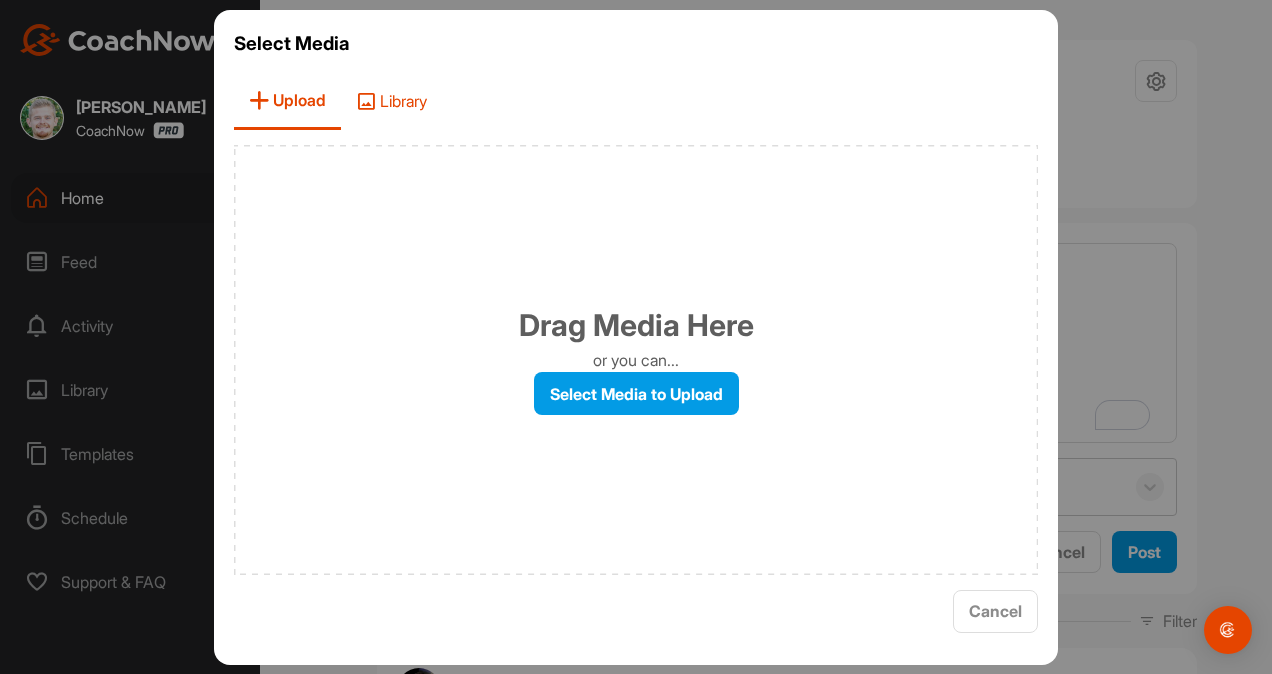 click on "Library" at bounding box center [391, 101] 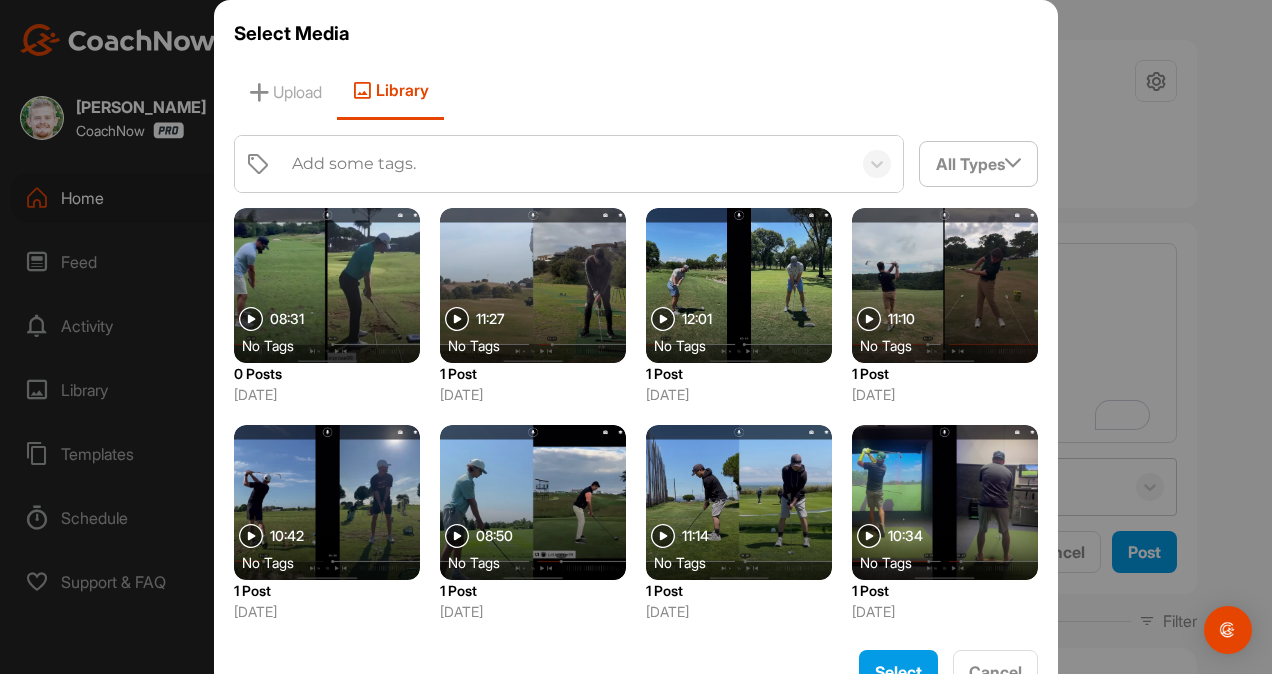 click at bounding box center (327, 285) 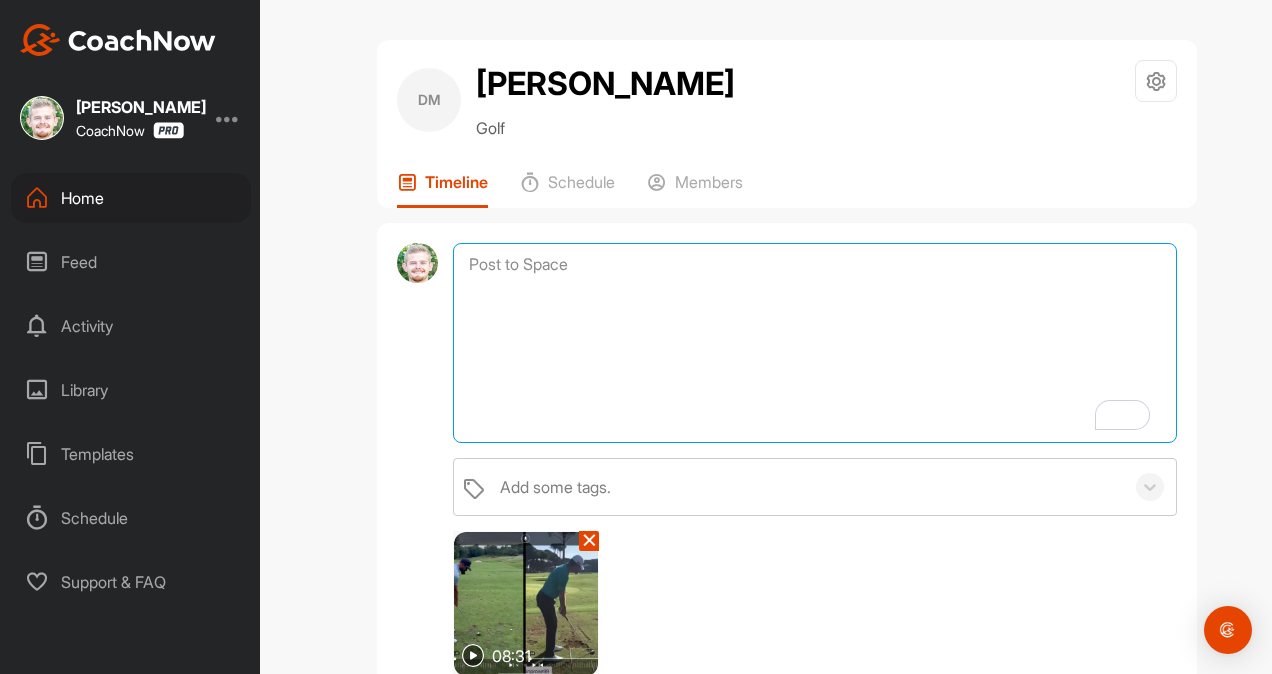 click at bounding box center (815, 343) 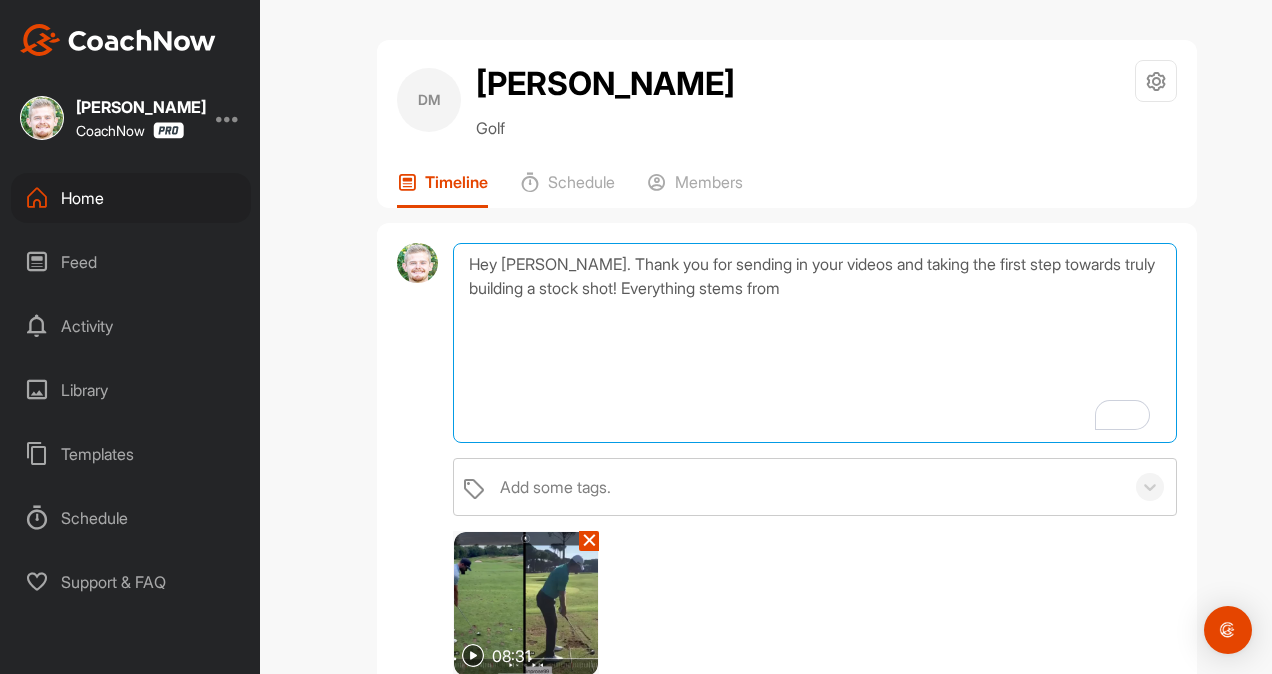 click on "Hey [PERSON_NAME]. Thank you for sending in your videos and taking the first step towards truly building a stock shot! Everything stems from" at bounding box center [815, 343] 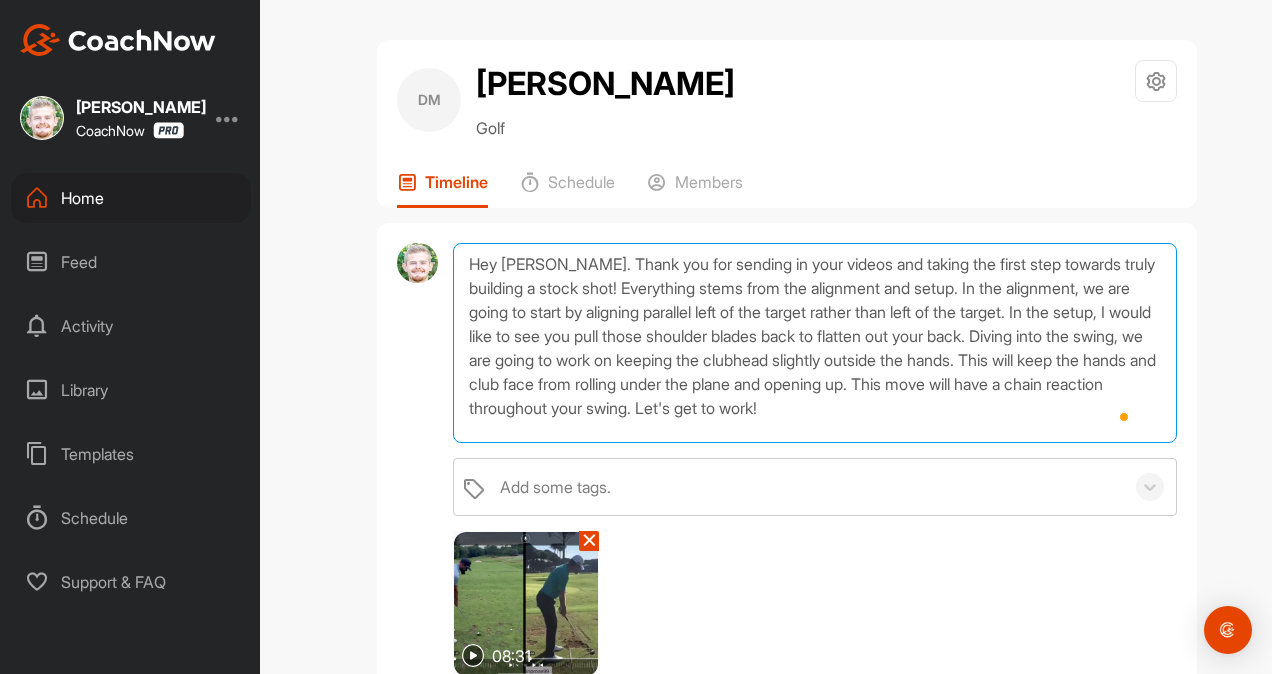 scroll, scrollTop: 23, scrollLeft: 0, axis: vertical 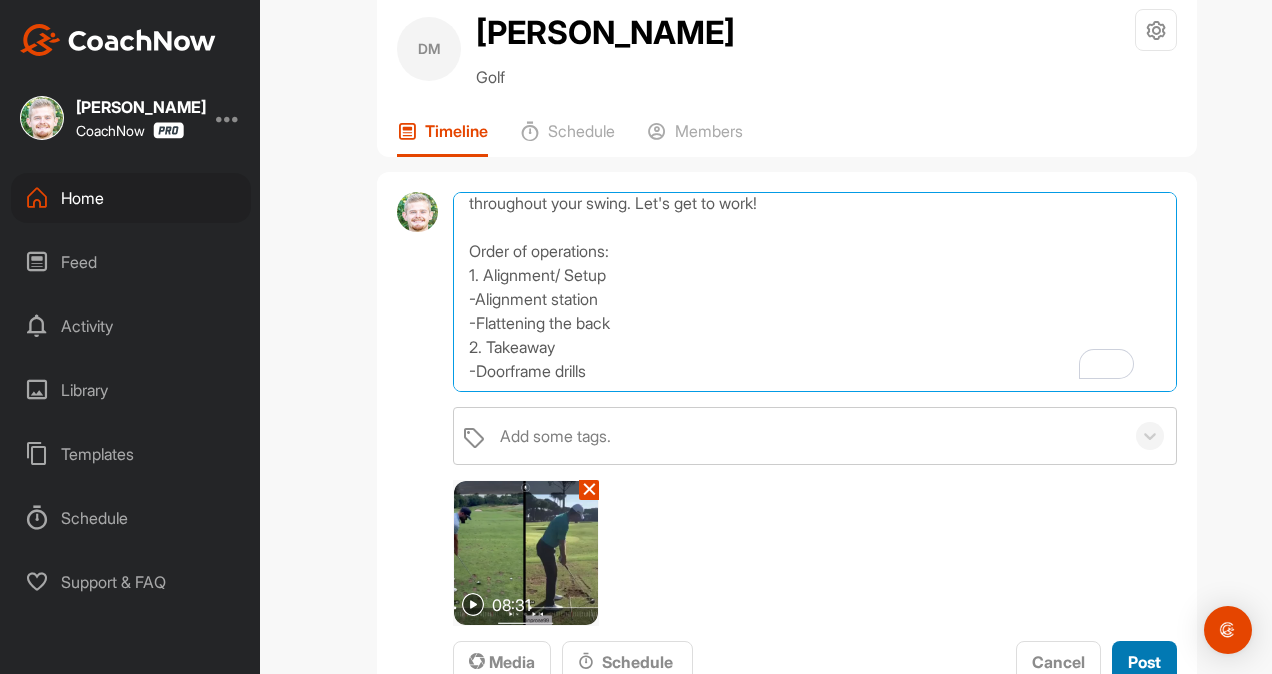 type on "Hey [PERSON_NAME]. Thank you for sending in your videos and taking the first step towards truly building a stock shot! Everything stems from the alignment and setup. In the alignment, we are going to start by aligning parallel left of the target rather than left of the target. In the setup, I would like to see you pull those shoulder blades back to flatten out your back. Diving into the swing, we are going to work on keeping the clubhead slightly outside the hands. This will keep the hands and club face from rolling under the plane and opening up. This move will have a chain reaction throughout your swing. Let's get to work!
Order of operations:
1. Alignment/ Setup
-Alignment station
-Flattening the back
2. Takeaway
-Doorframe drills" 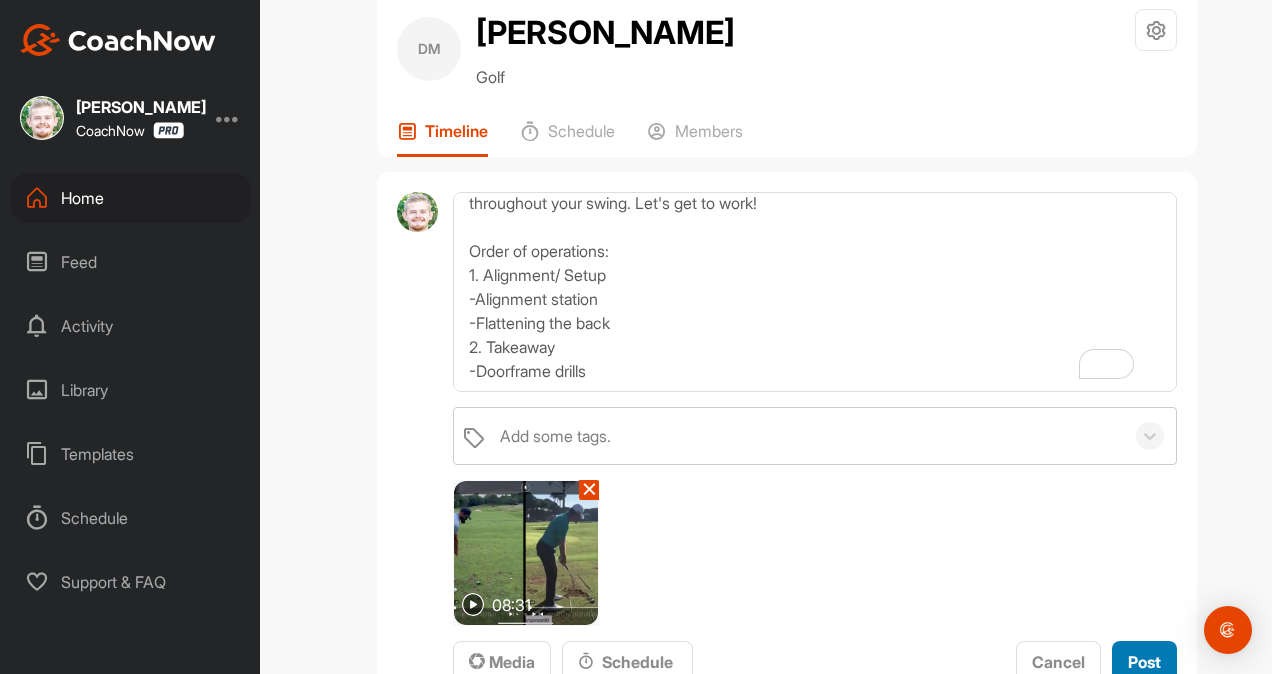click on "Post" at bounding box center [1144, 662] 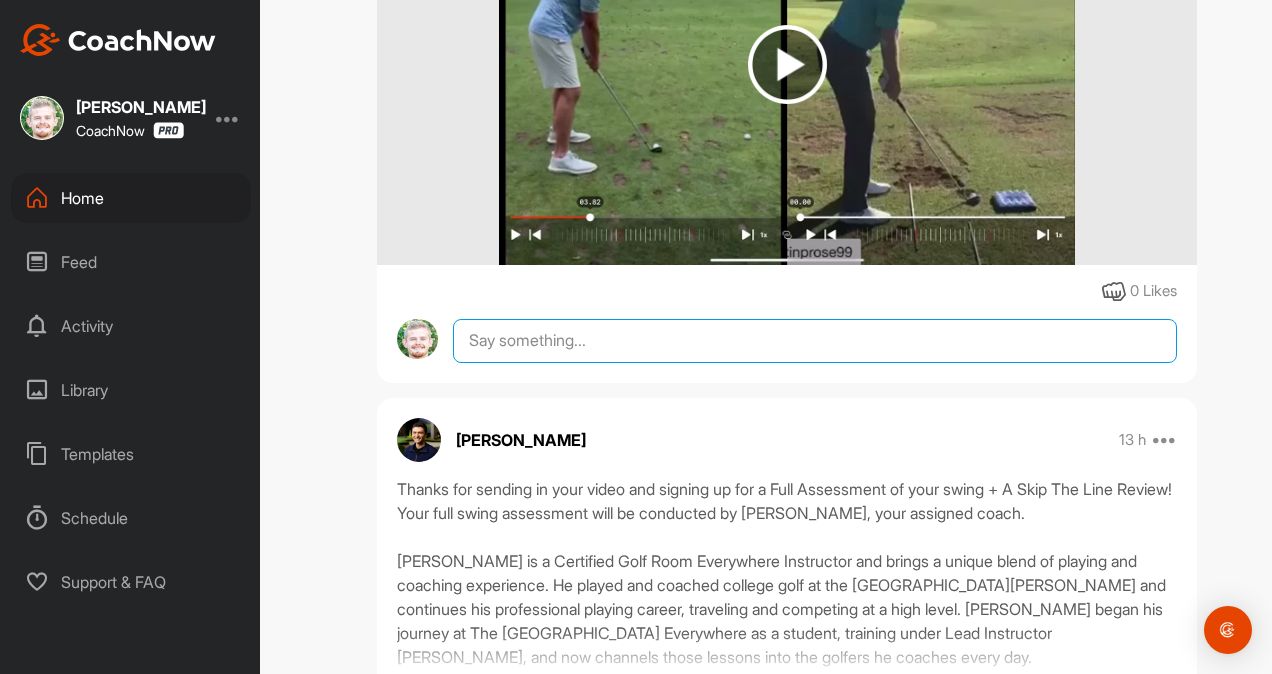 click at bounding box center [815, 341] 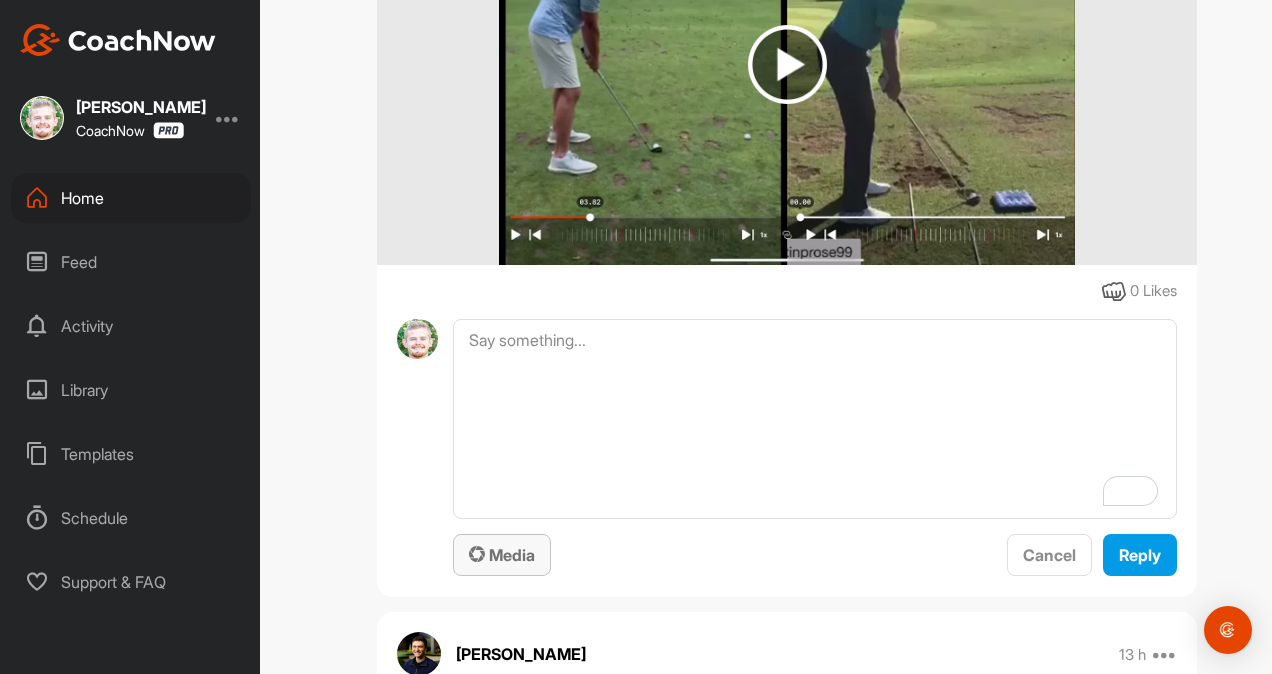 click on "Media" at bounding box center (502, 555) 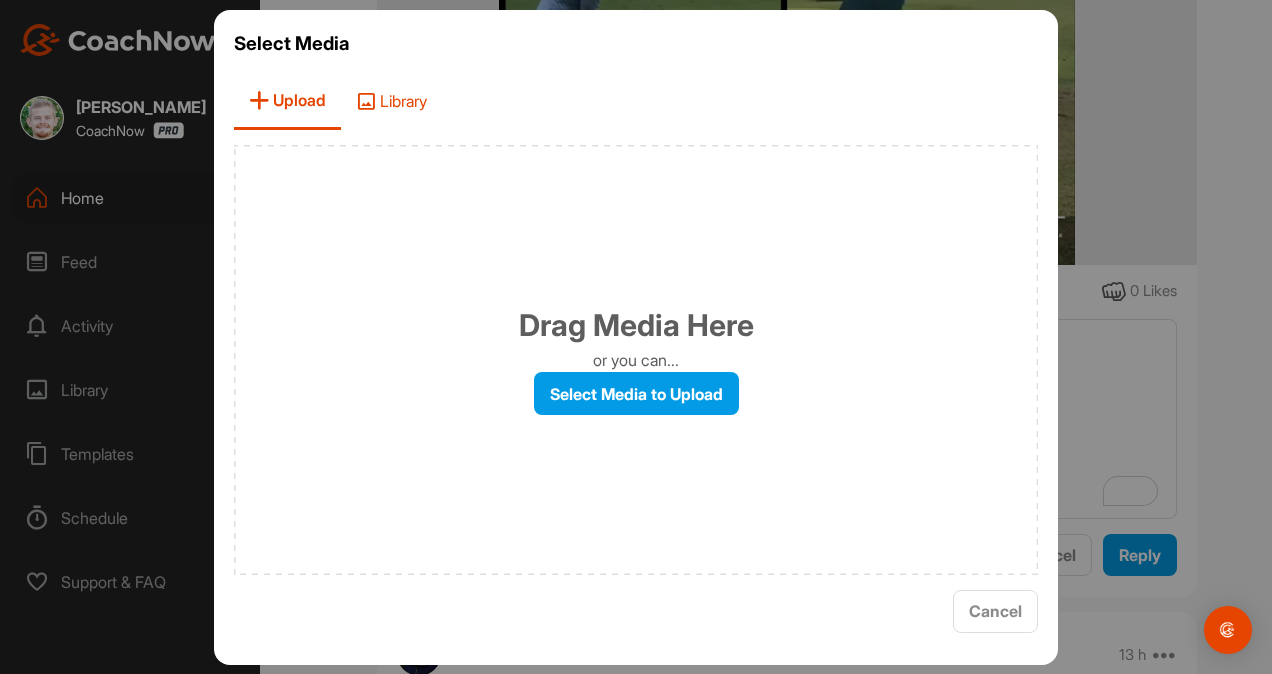 click on "Library" at bounding box center [391, 101] 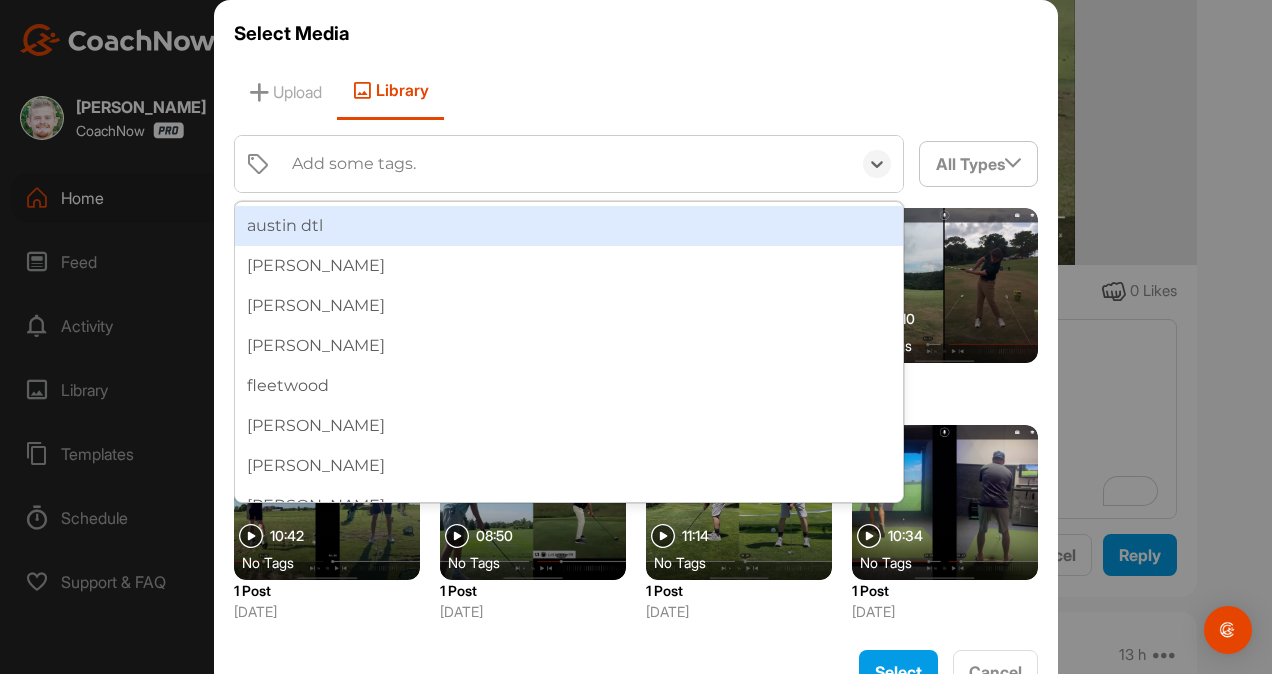 click on "Add some tags." at bounding box center (566, 164) 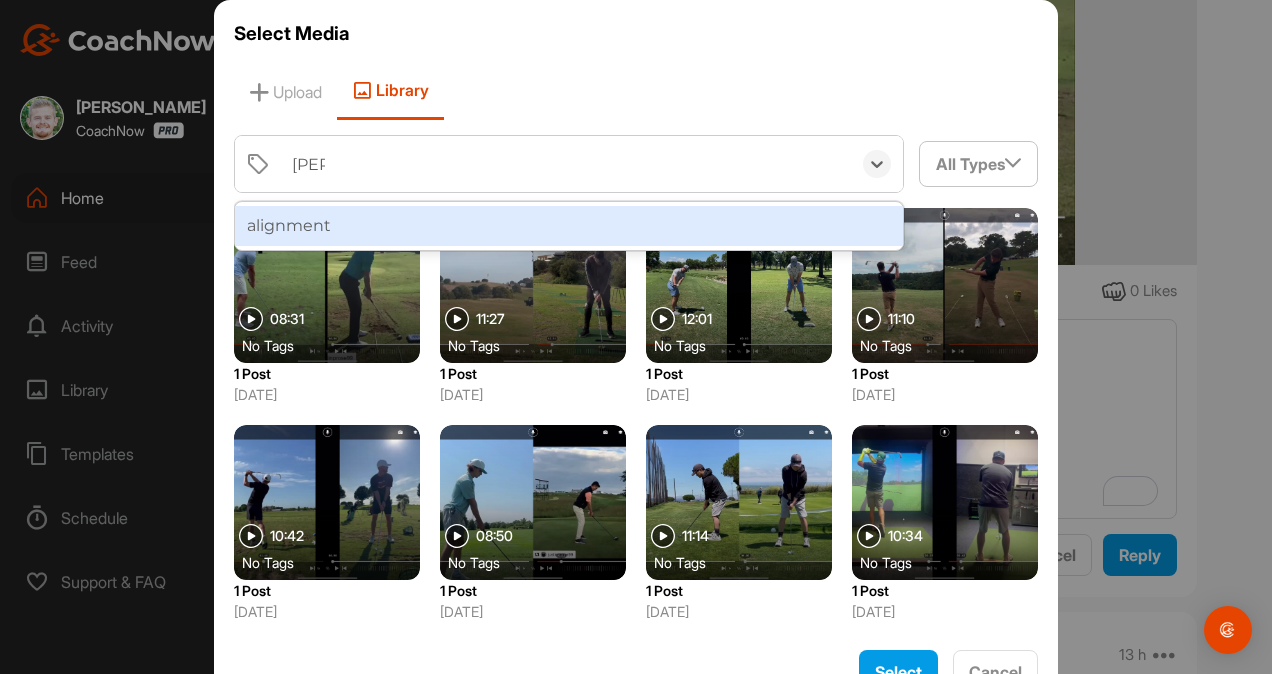 type on "Align" 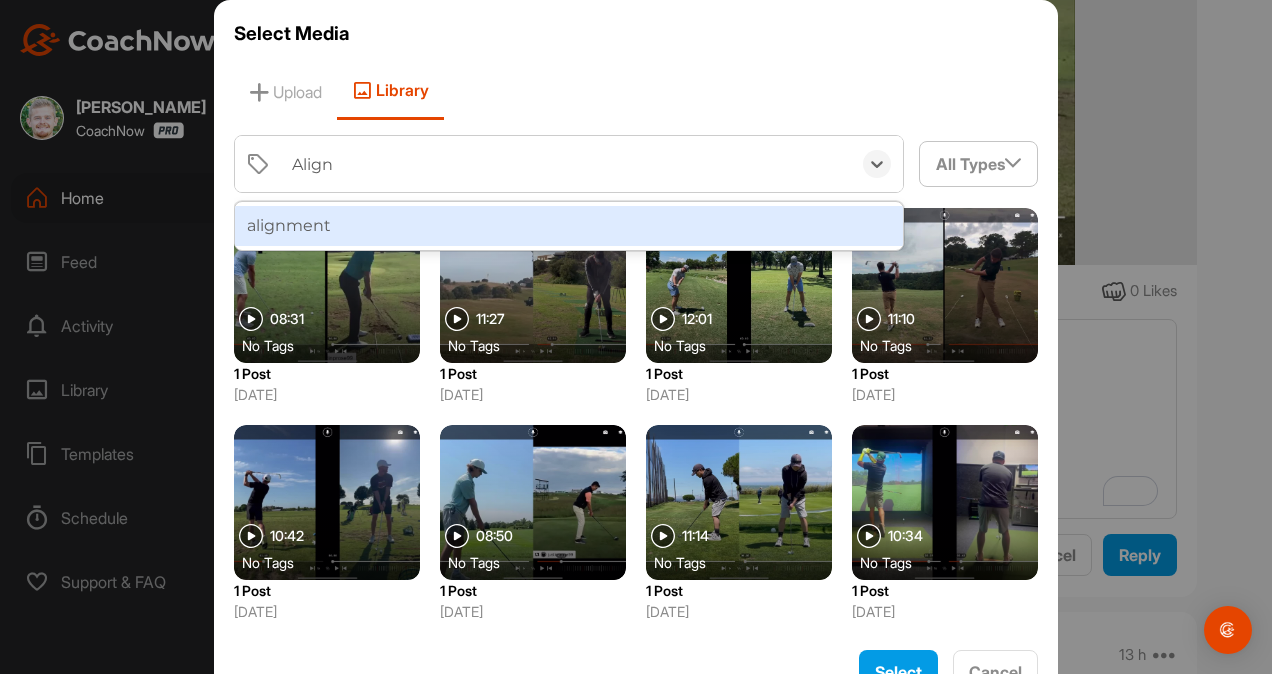 click on "alignment" at bounding box center [569, 226] 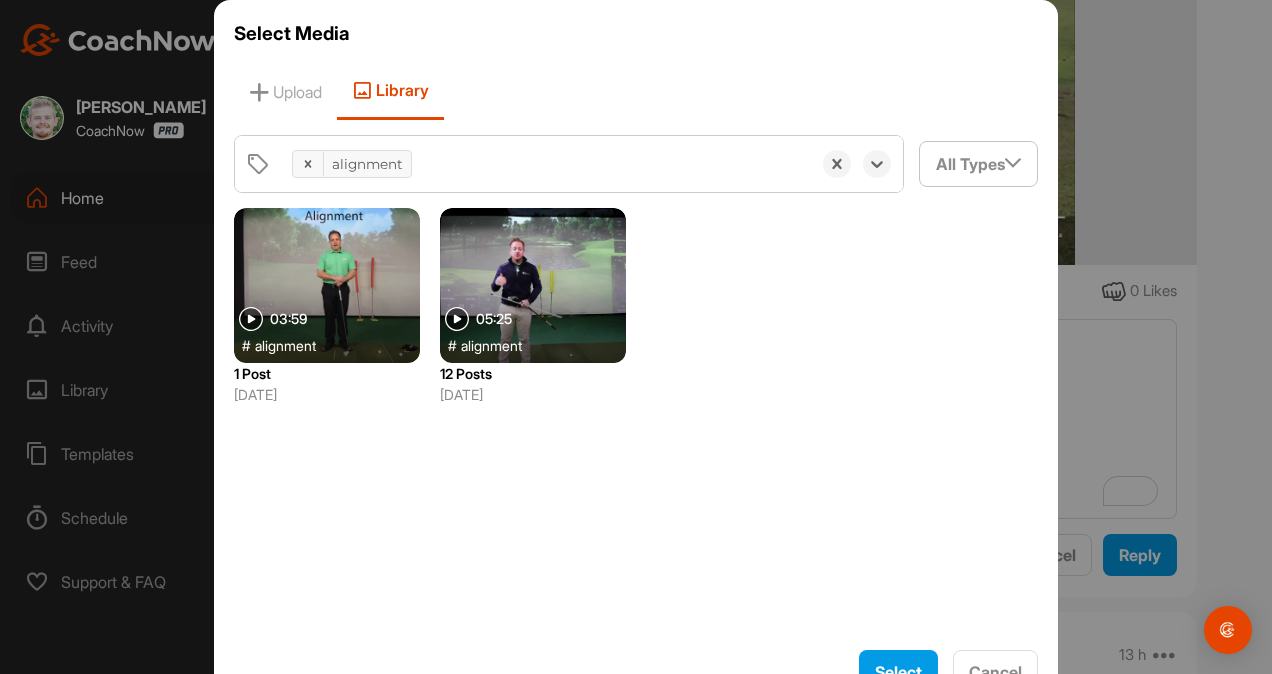 click at bounding box center [533, 285] 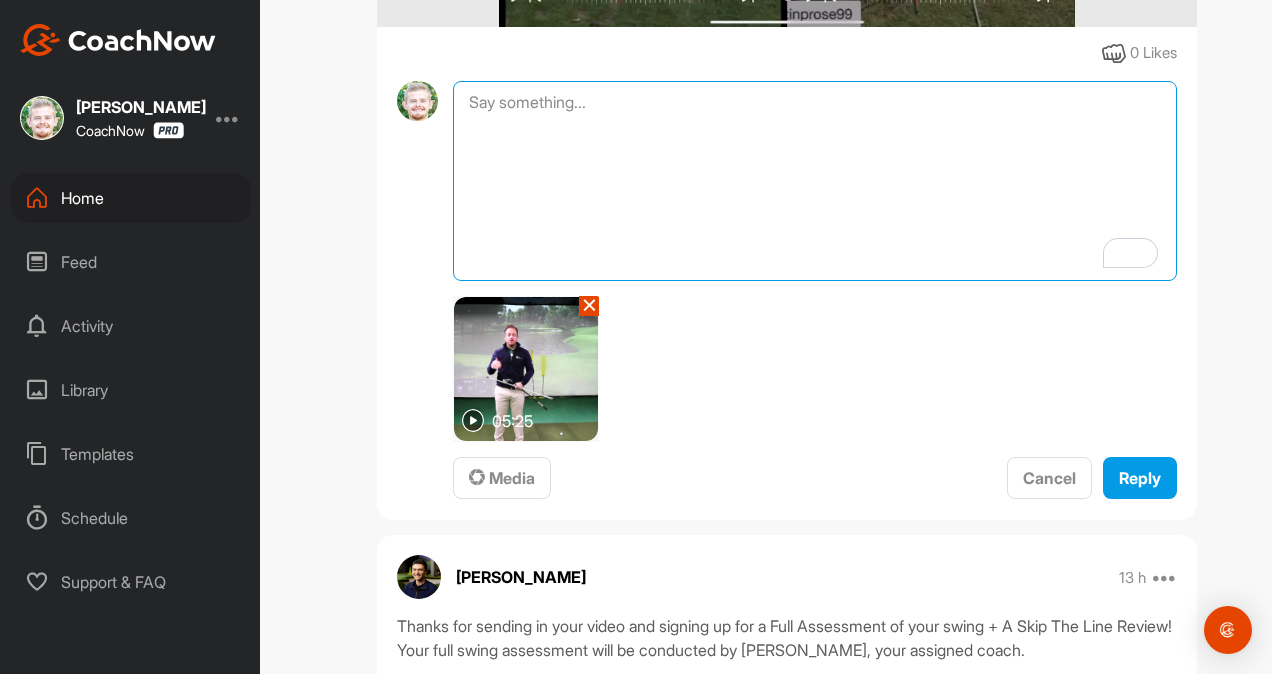 click at bounding box center (815, 181) 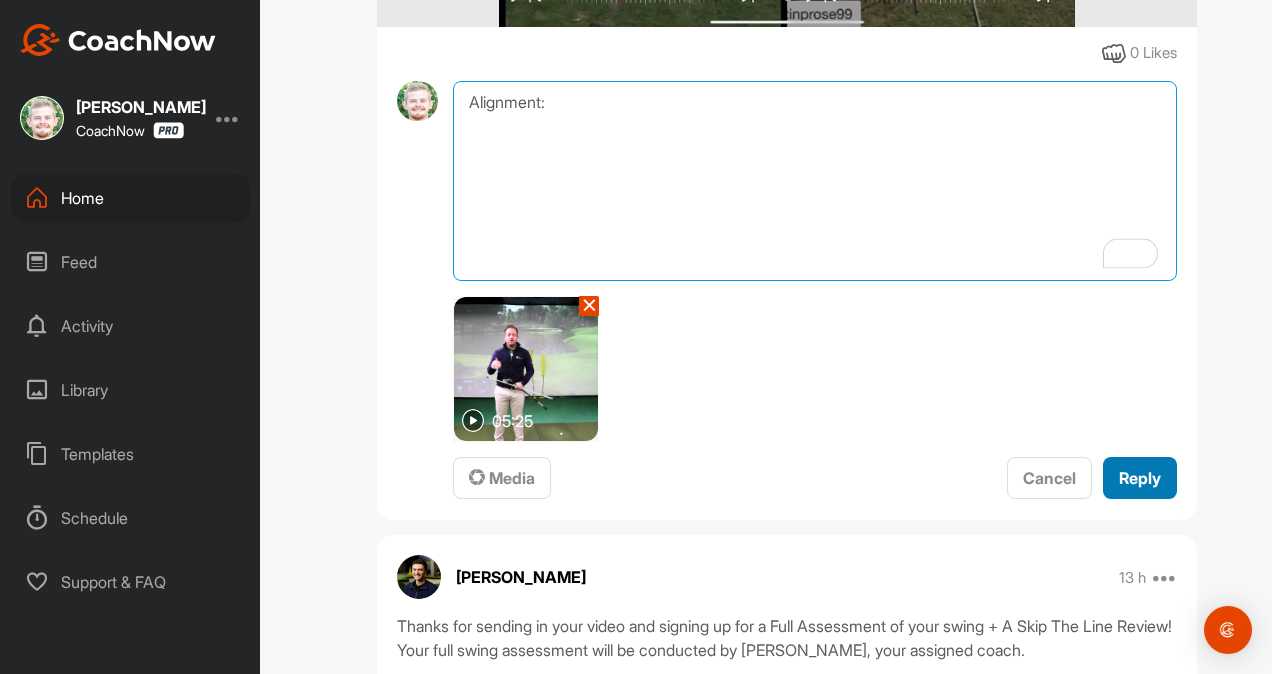 type on "Alignment:" 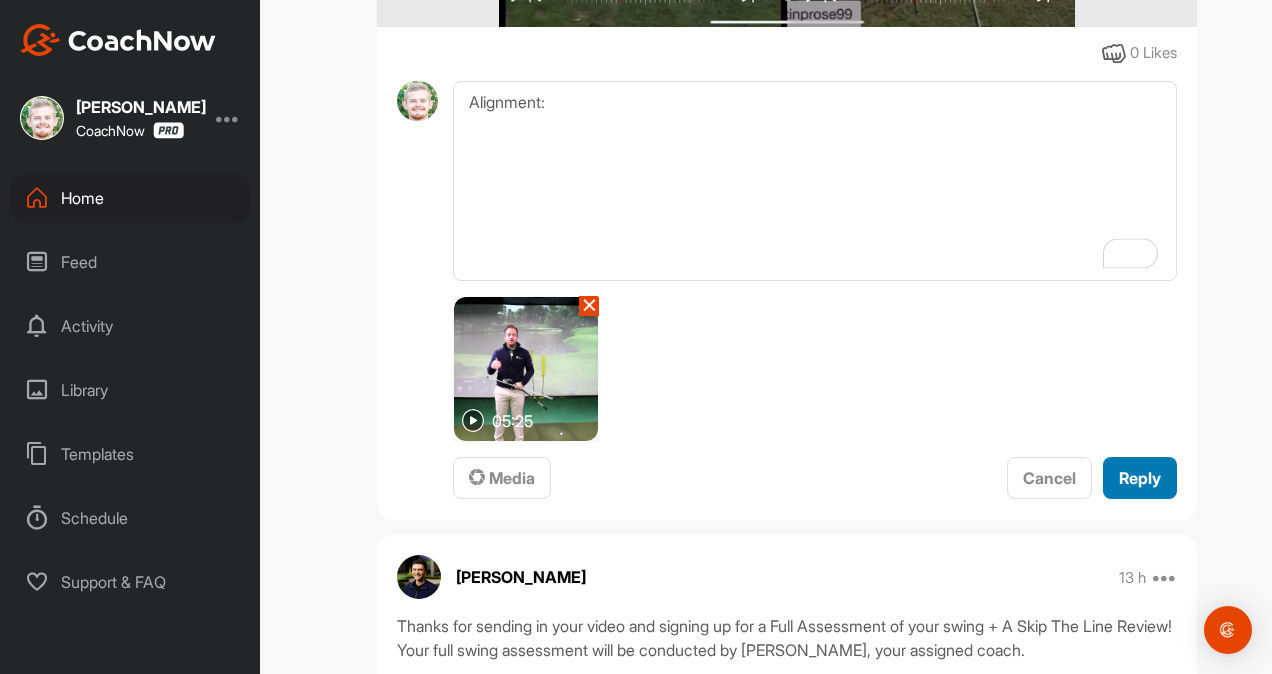 click on "Reply" at bounding box center [1140, 478] 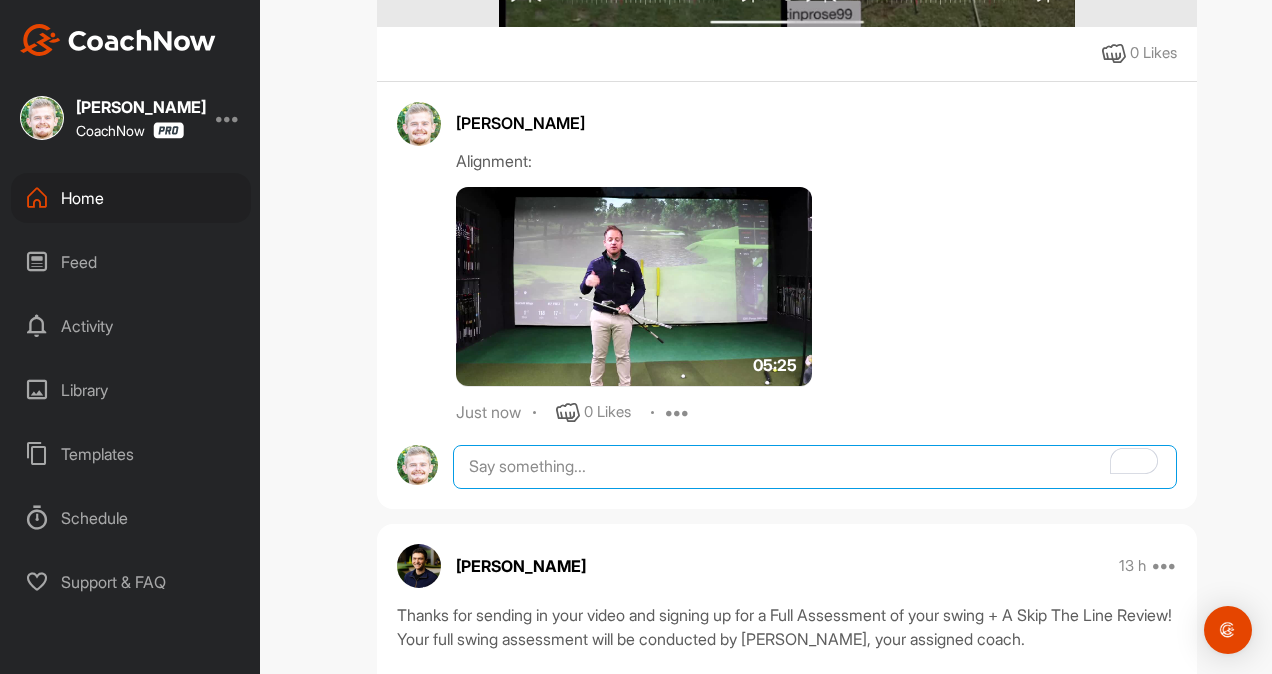 click at bounding box center [815, 467] 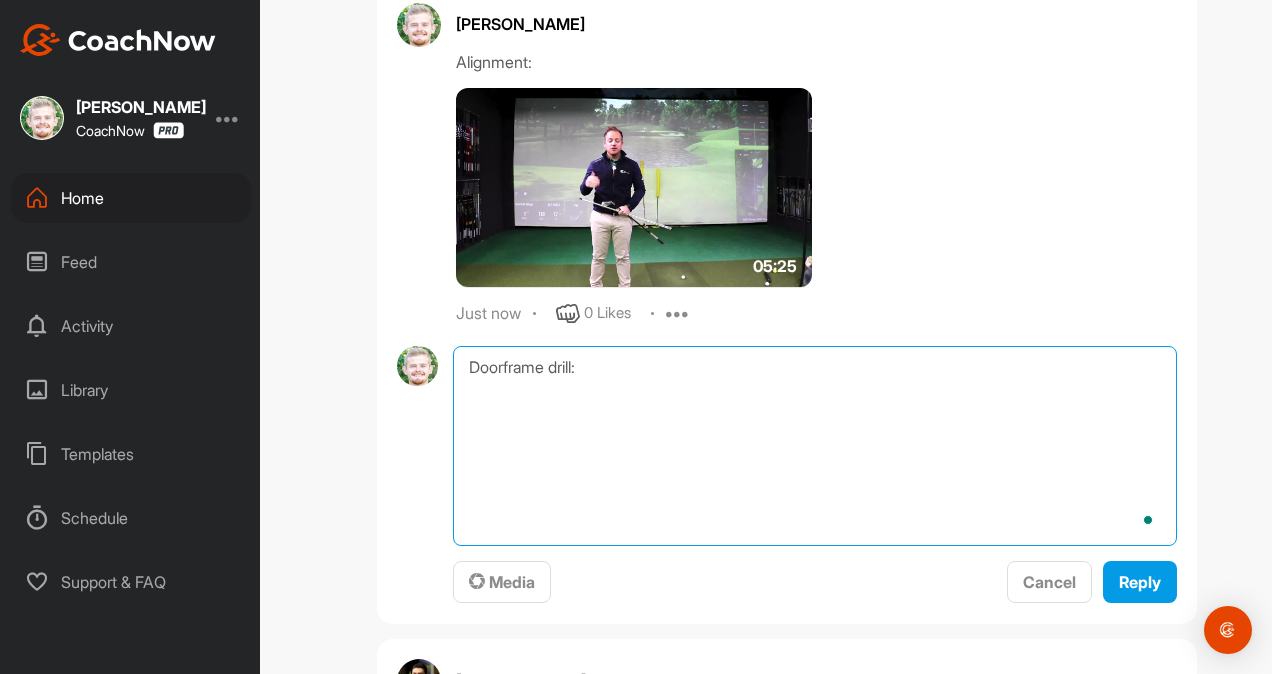 click on "Doorframe drill:" at bounding box center (815, 446) 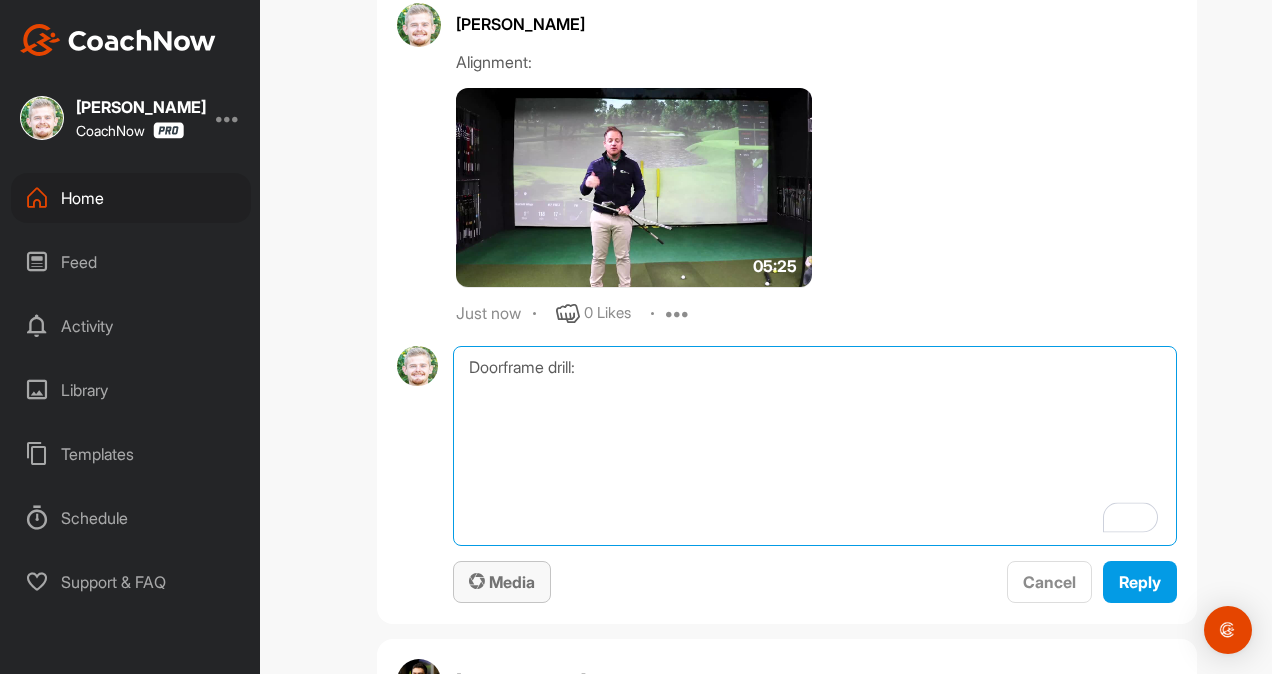 type on "Doorframe drill:" 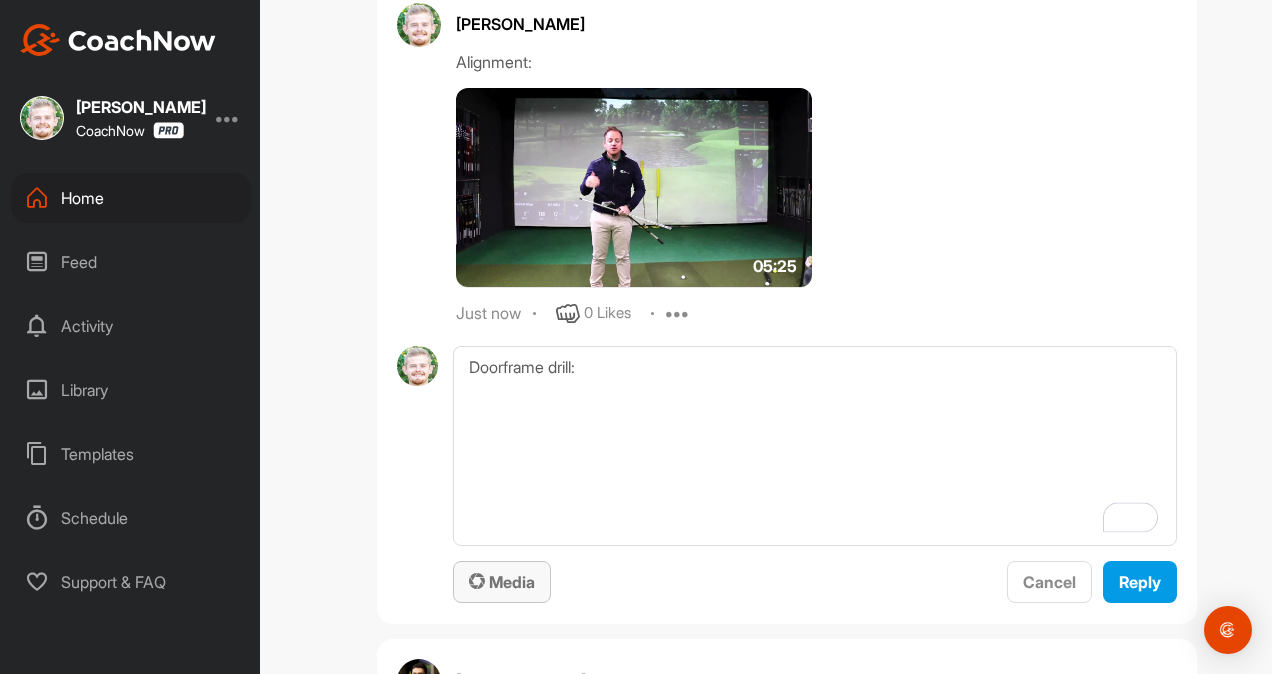 click on "Media" at bounding box center [502, 582] 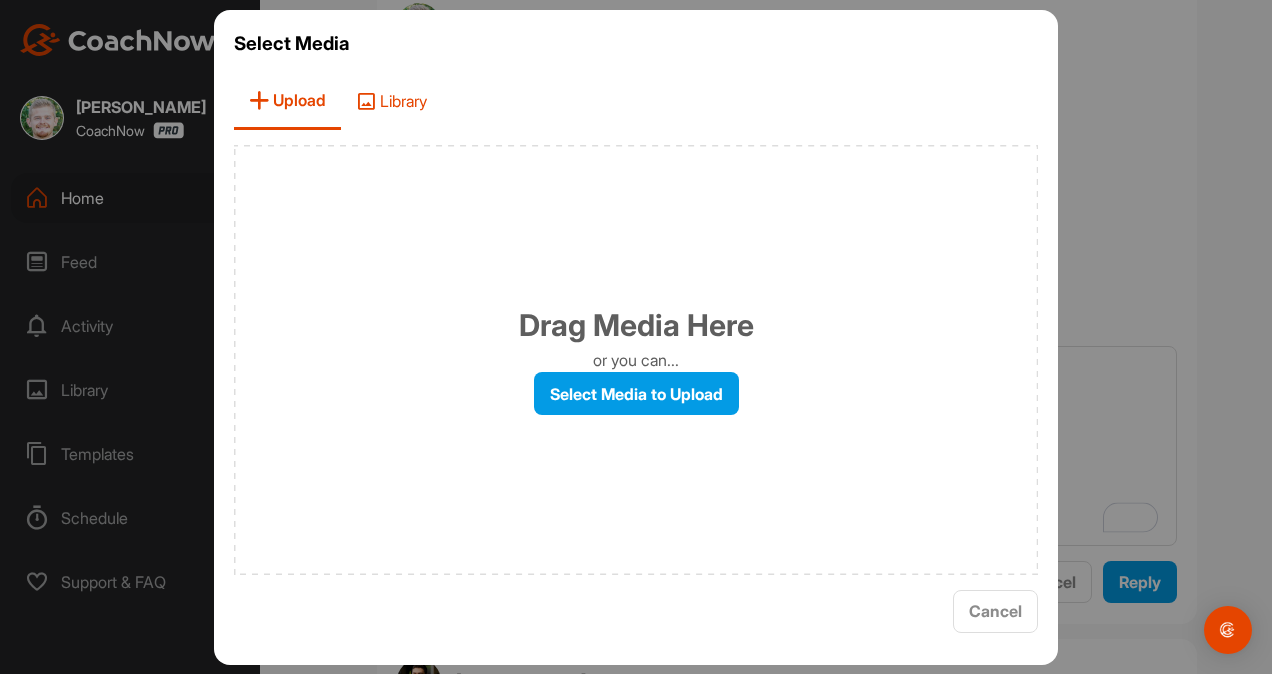 click on "Library" at bounding box center [391, 101] 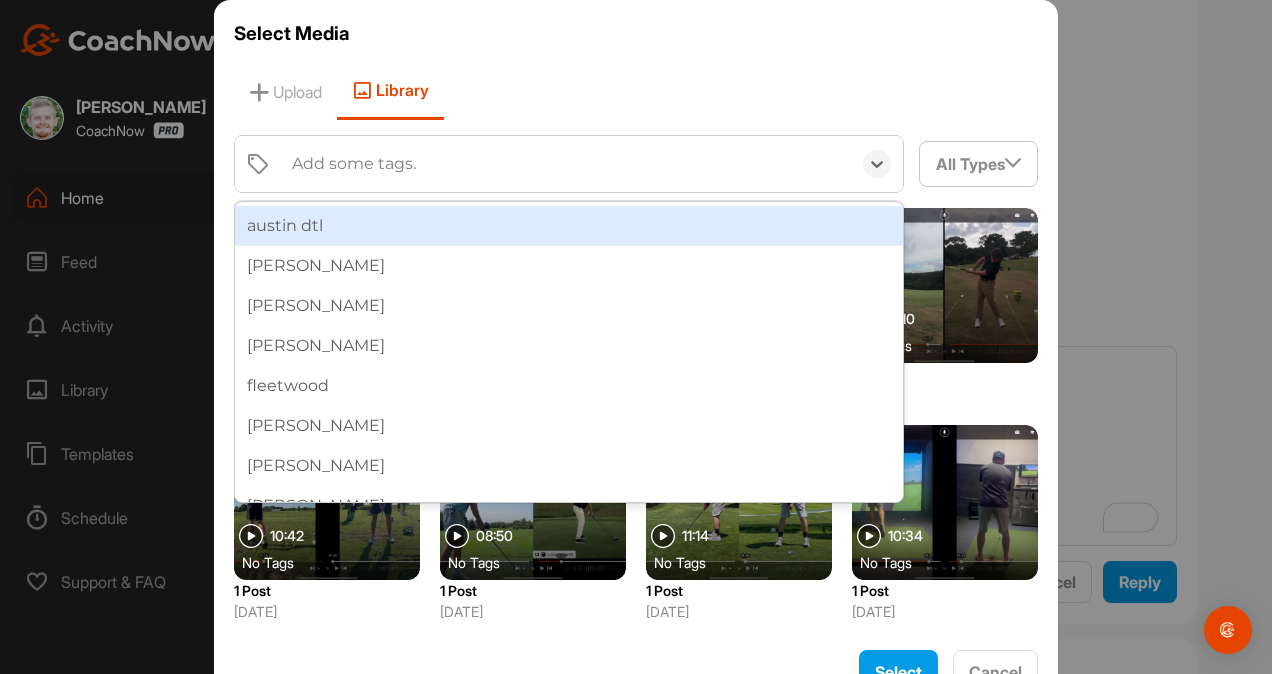click on "Add some tags." at bounding box center (354, 164) 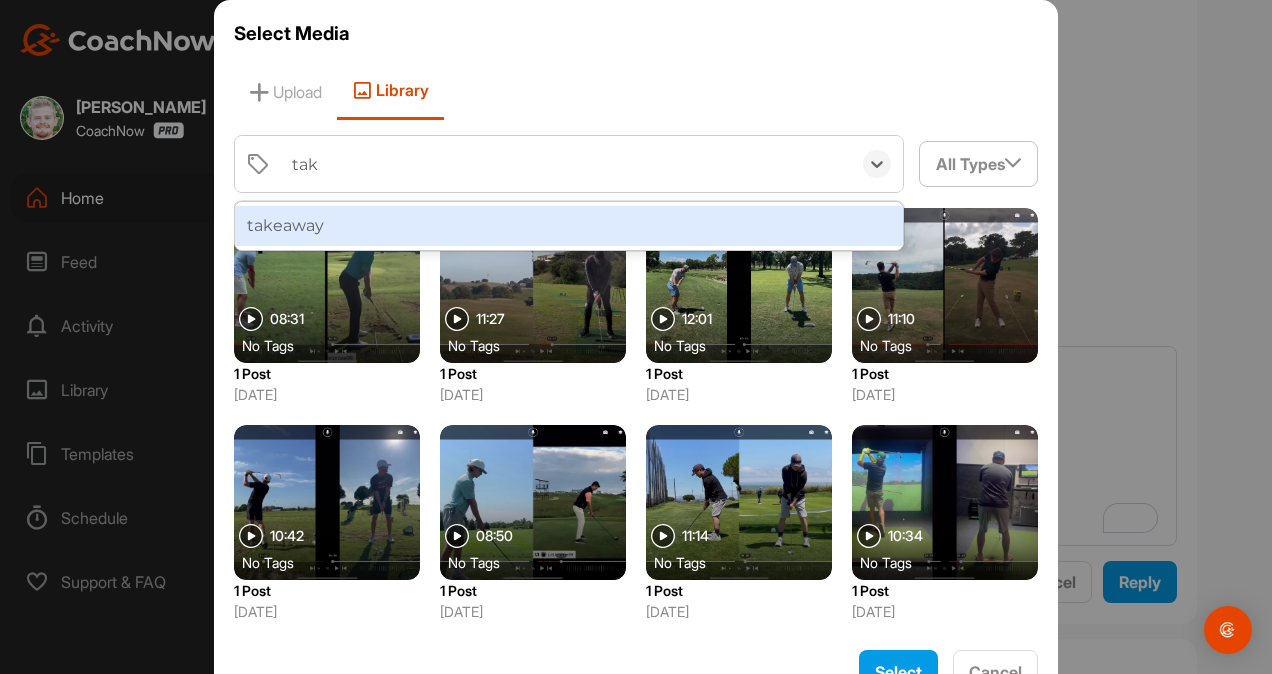 type on "take" 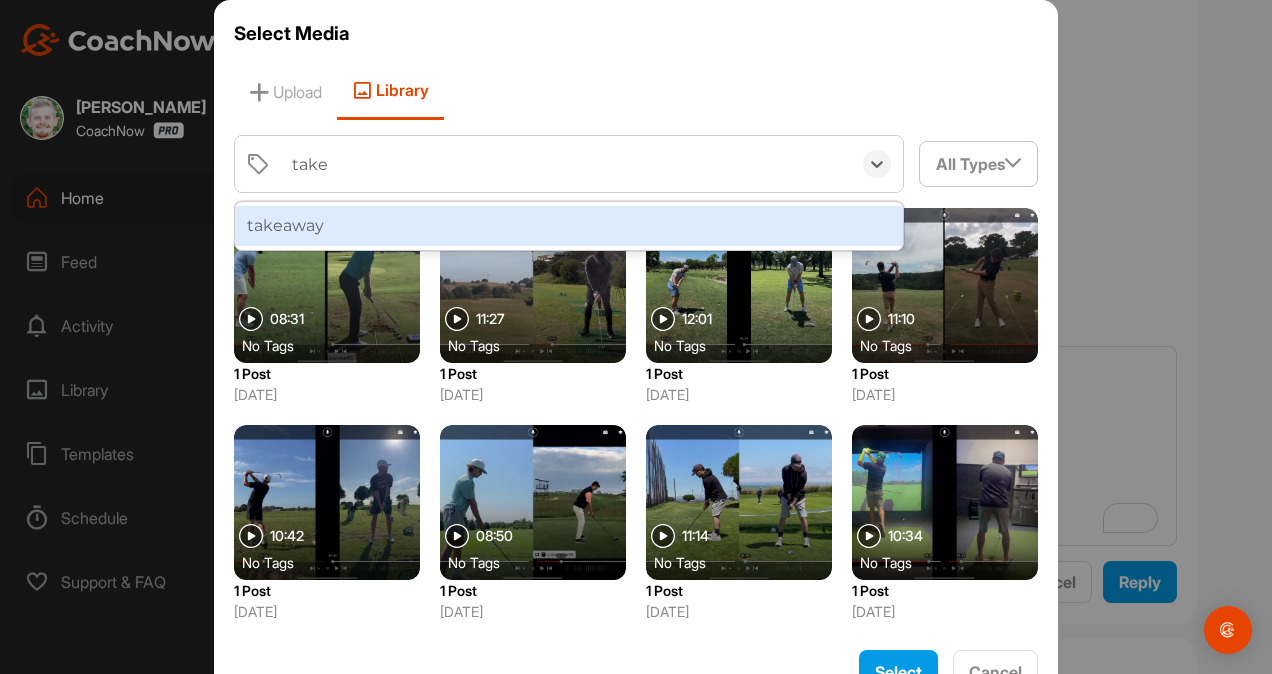 click on "takeaway" at bounding box center [569, 226] 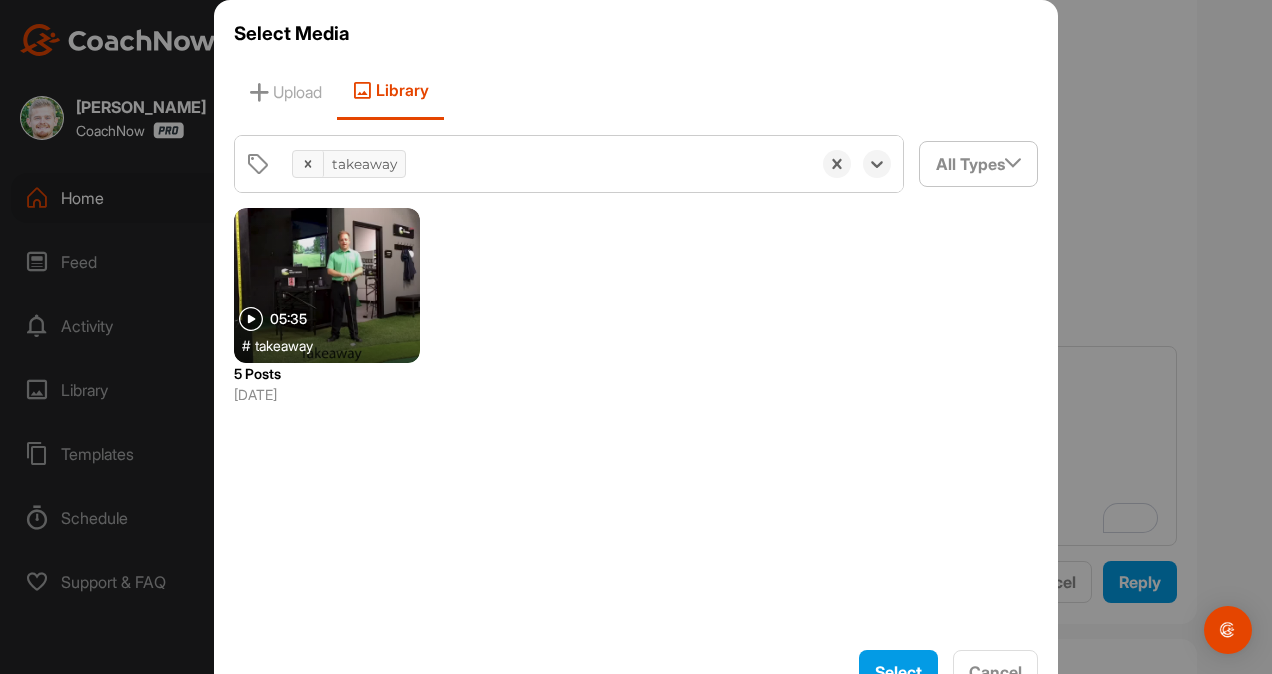 click on "takeaway" at bounding box center [284, 345] 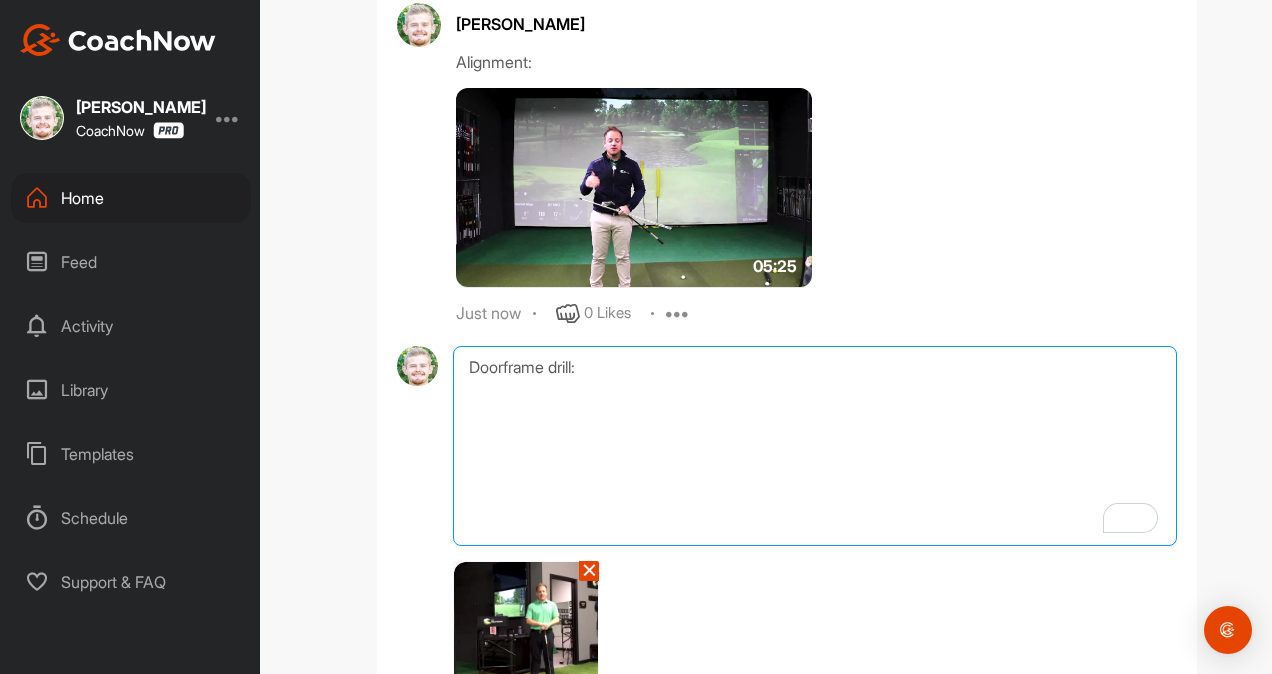 drag, startPoint x: 571, startPoint y: 366, endPoint x: 360, endPoint y: 394, distance: 212.84972 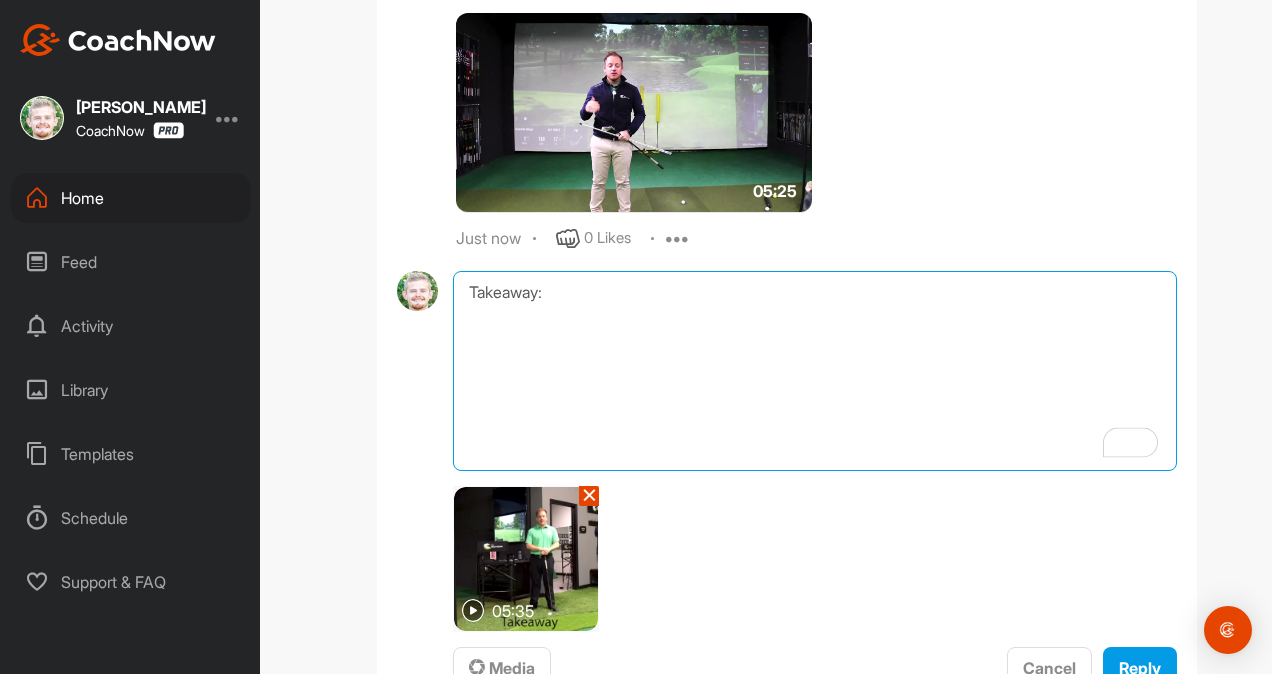 type on "Takeaway:" 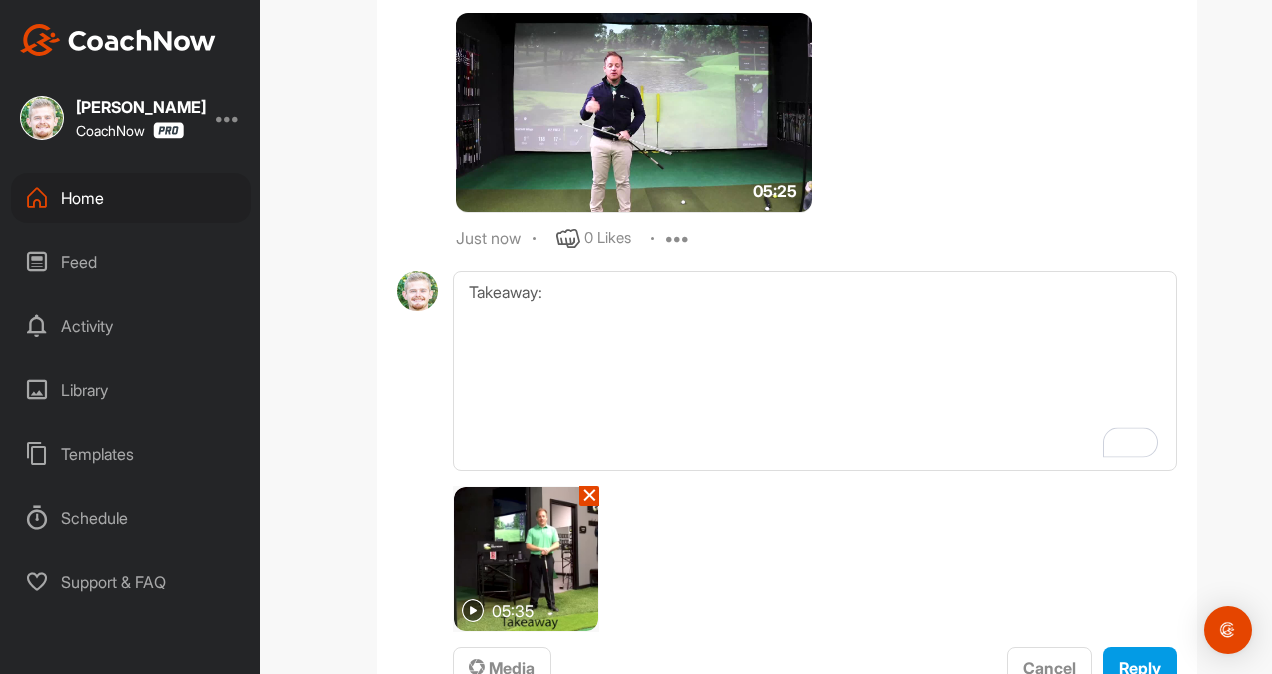 drag, startPoint x: 958, startPoint y: 594, endPoint x: 975, endPoint y: 458, distance: 137.05838 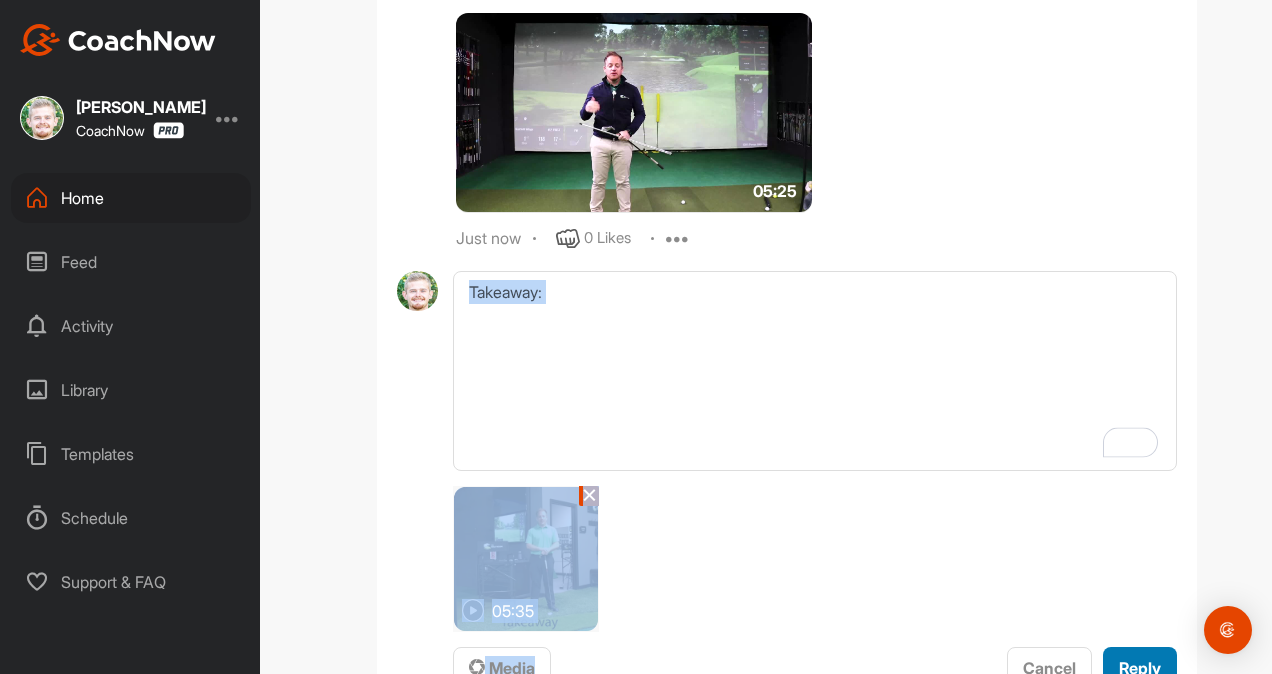click on "Reply" at bounding box center (1140, 668) 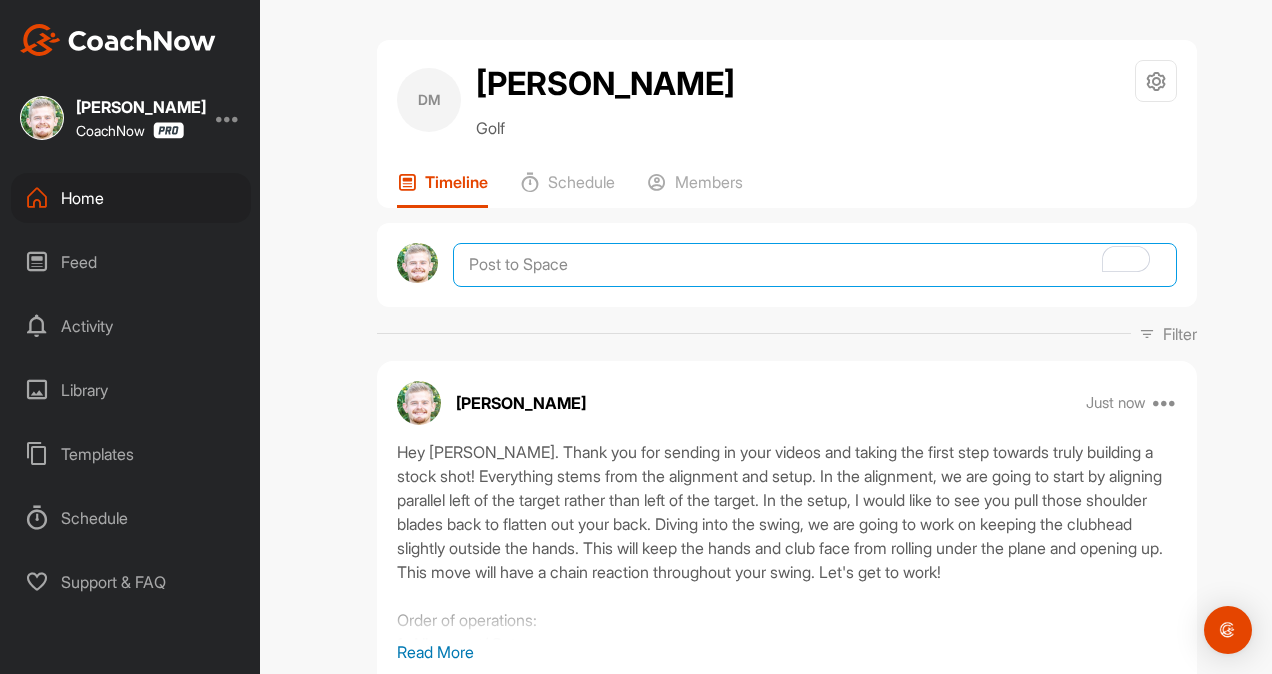 click at bounding box center (815, 265) 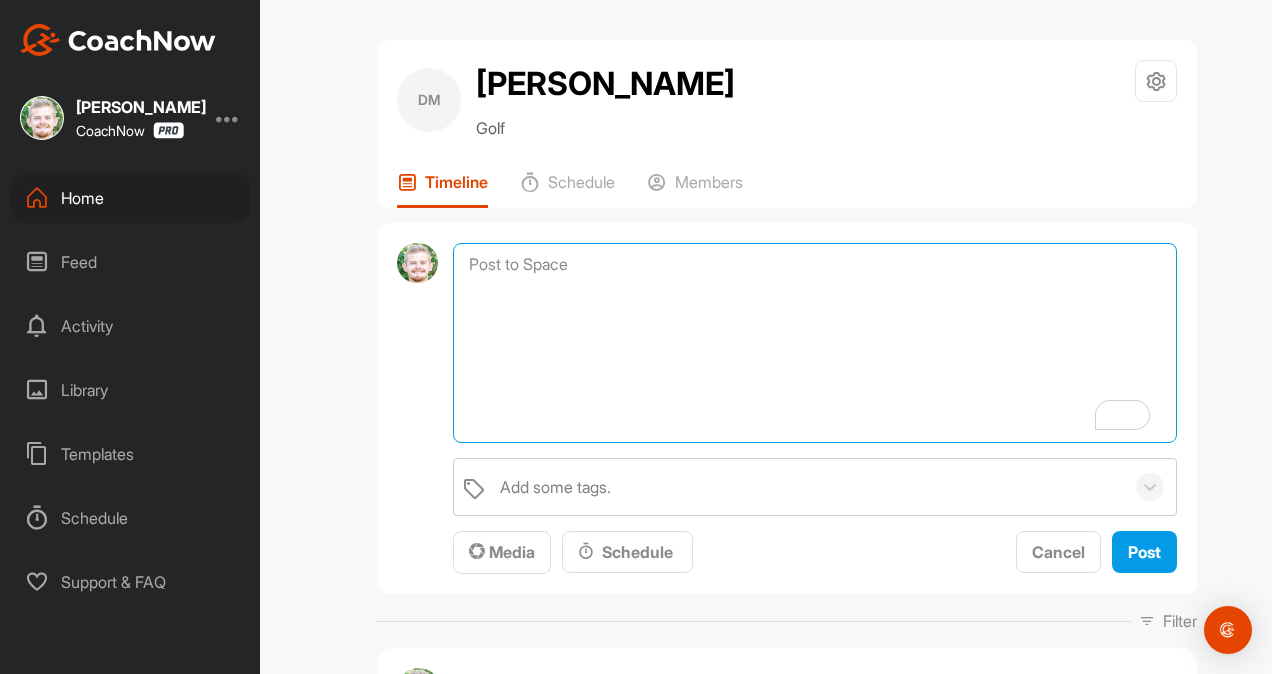 paste on "Let's go!  For your first lesson, I want to get video of you doing the drills/rehearsals.
You can upload the videos straight through the app and I will be notified.
Let’s get to work!" 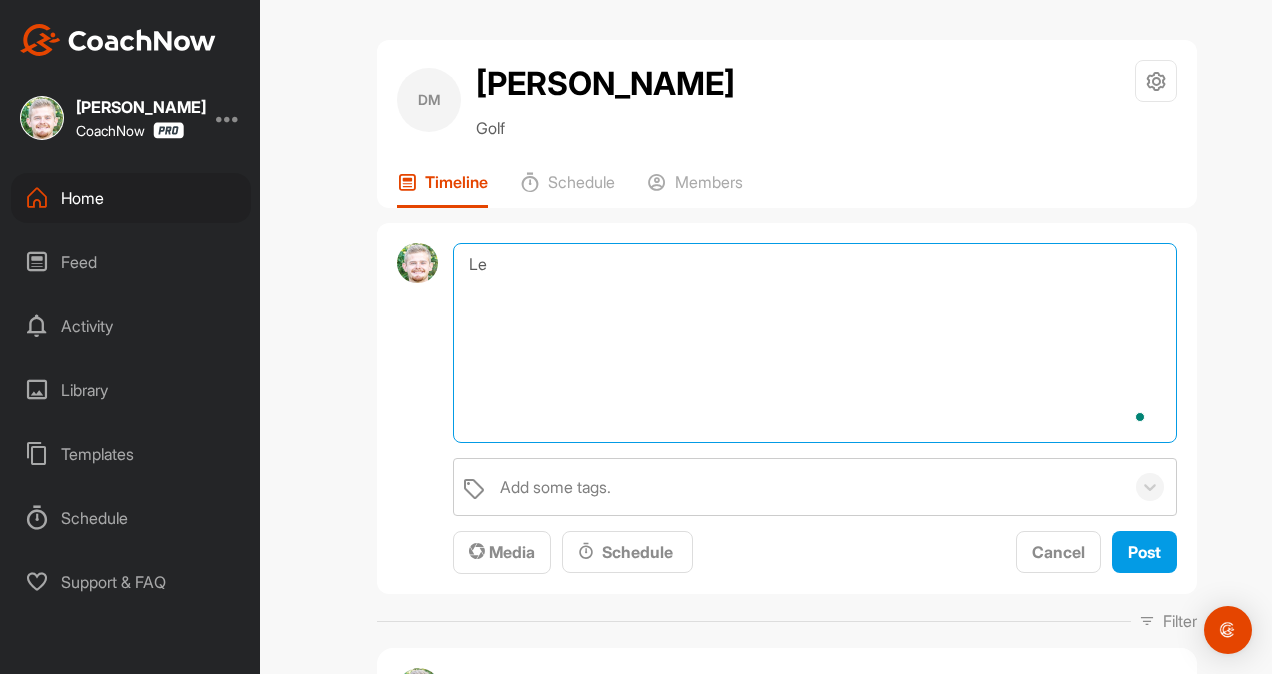 type on "L" 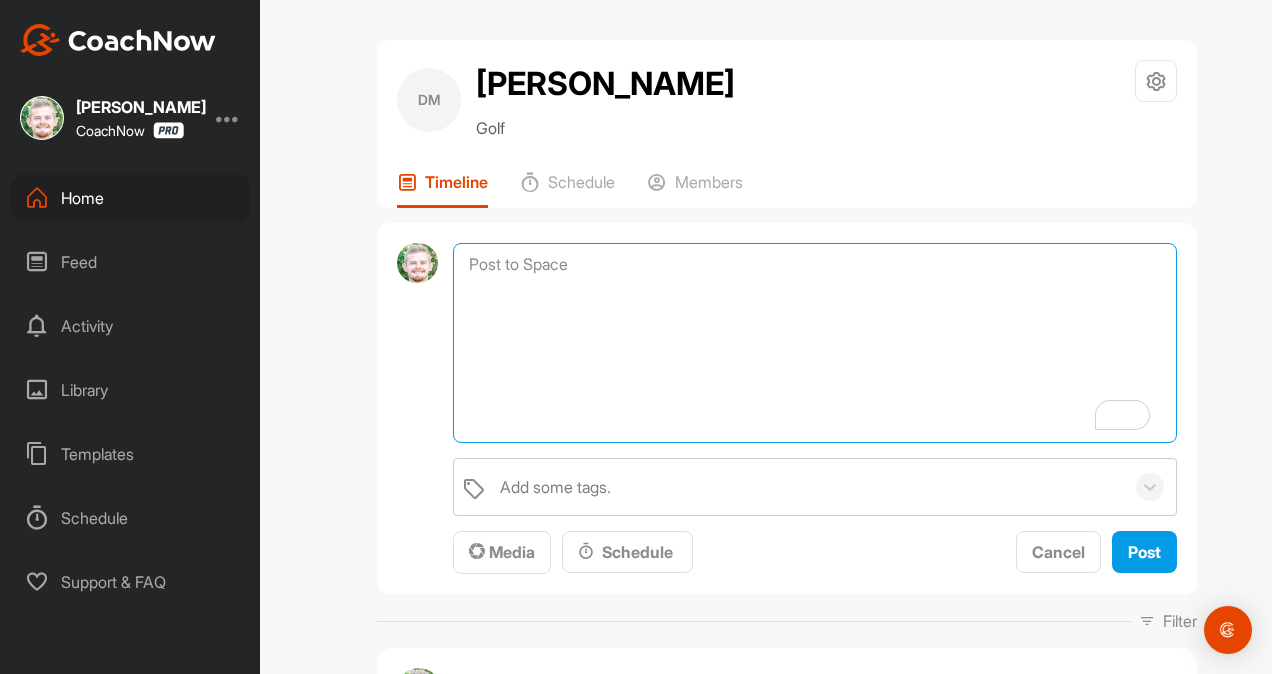 paste on "[student name], if you are interested in signing up for a Membership, it would be great to keep working with you on your game. All you would have to do is sign up using this link below! Let's get you hitting a stock shot!
[URL][DOMAIN_NAME]" 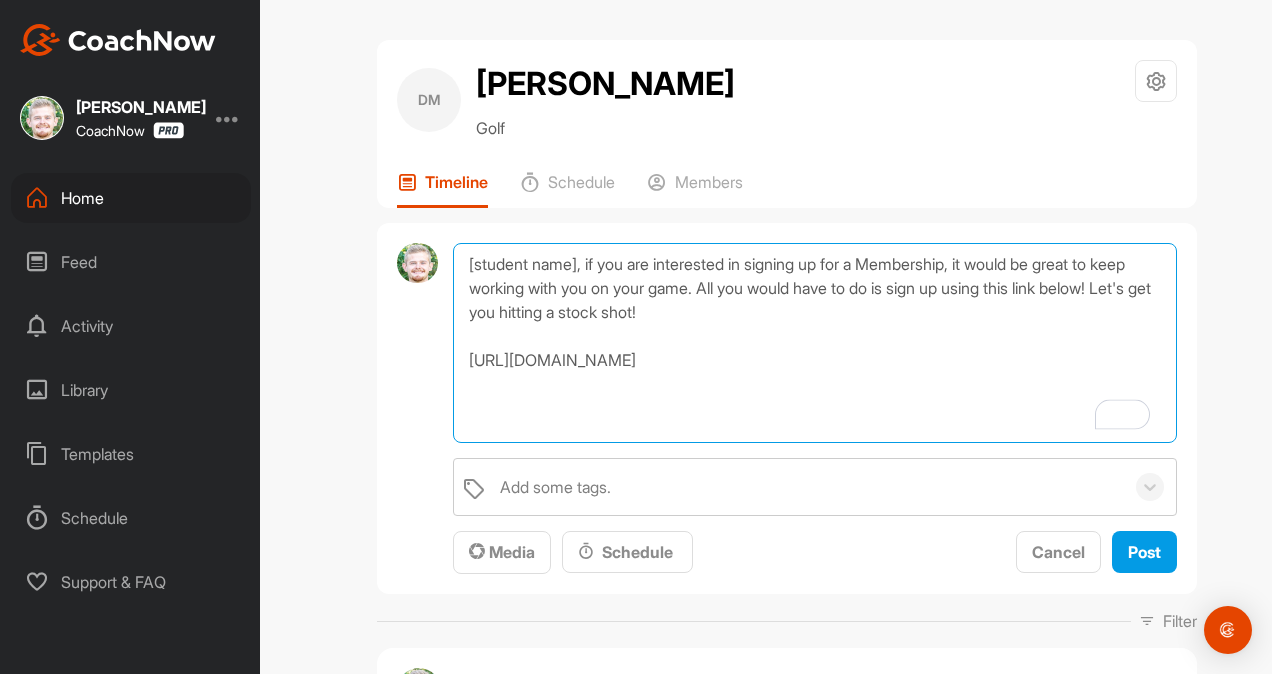 click on "[student name], if you are interested in signing up for a Membership, it would be great to keep working with you on your game. All you would have to do is sign up using this link below! Let's get you hitting a stock shot!
[URL][DOMAIN_NAME]" at bounding box center [815, 343] 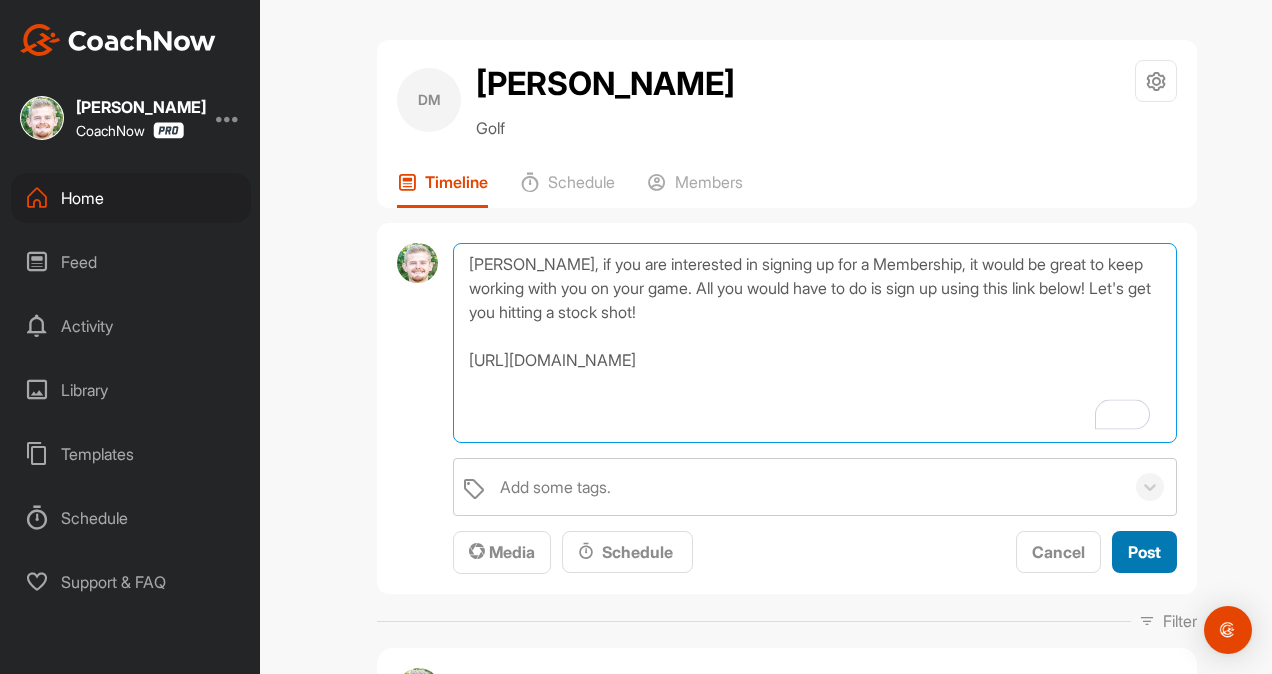 type on "[PERSON_NAME], if you are interested in signing up for a Membership, it would be great to keep working with you on your game. All you would have to do is sign up using this link below! Let's get you hitting a stock shot!
[URL][DOMAIN_NAME]" 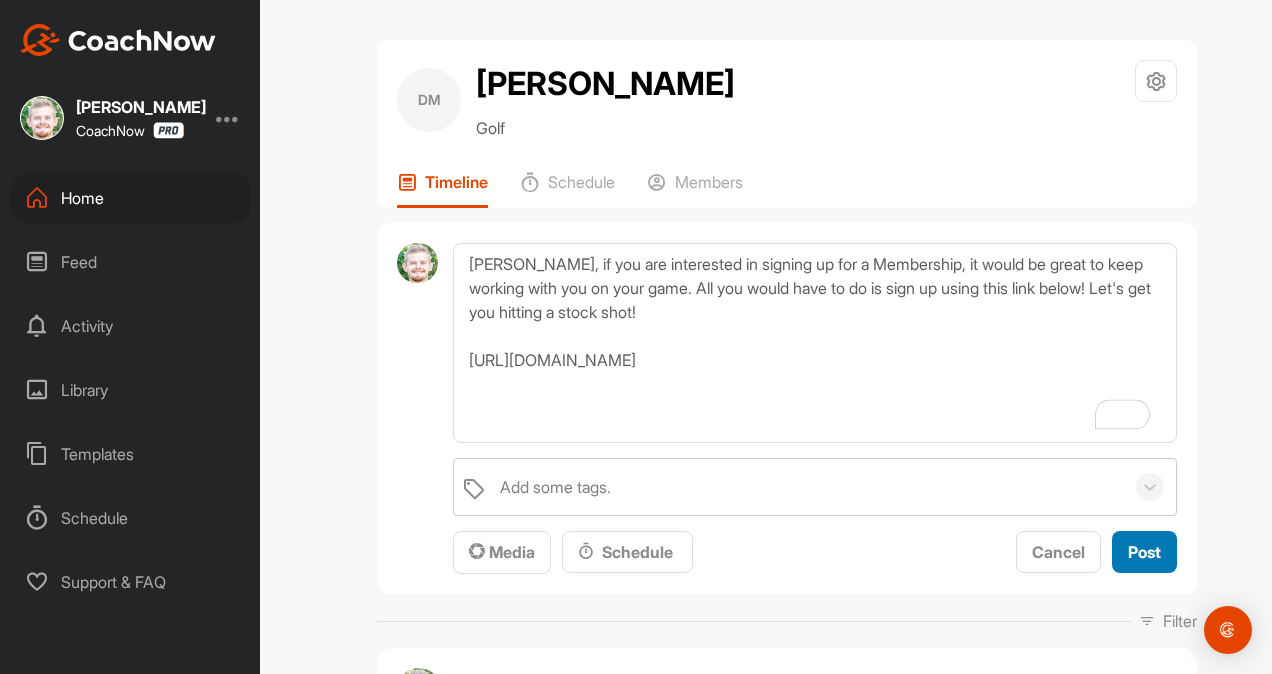click on "Post" at bounding box center (1144, 552) 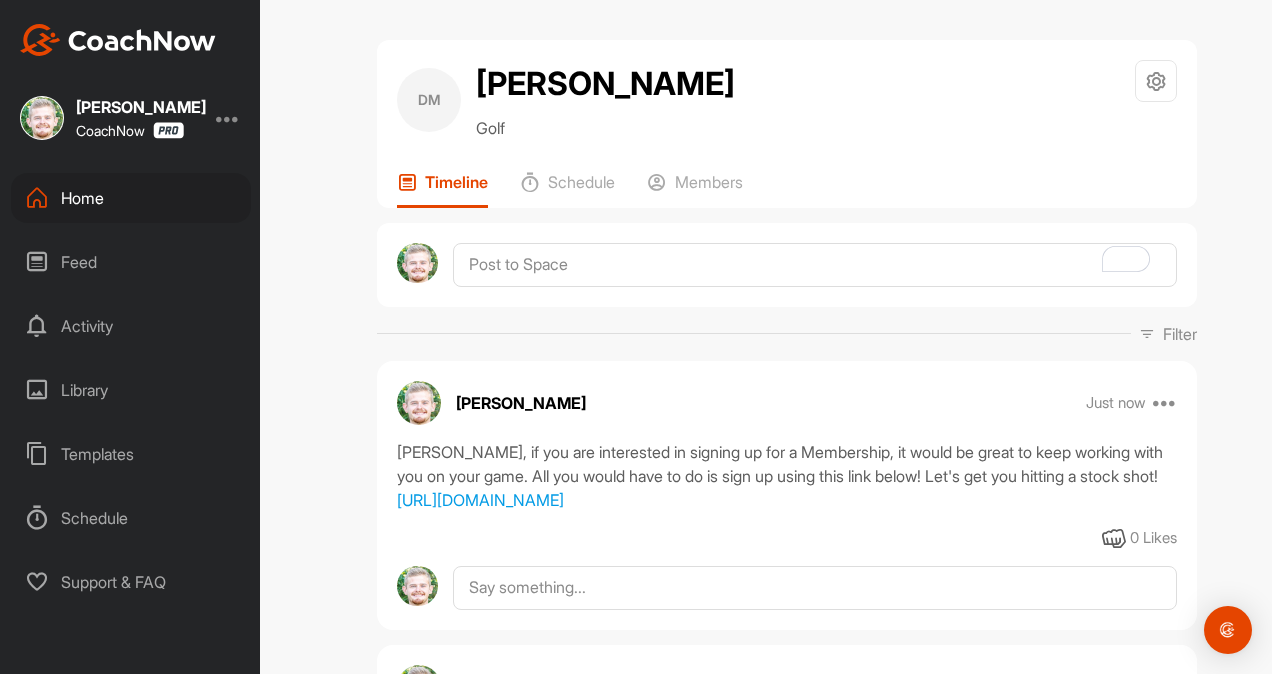 click on "Home" at bounding box center (131, 198) 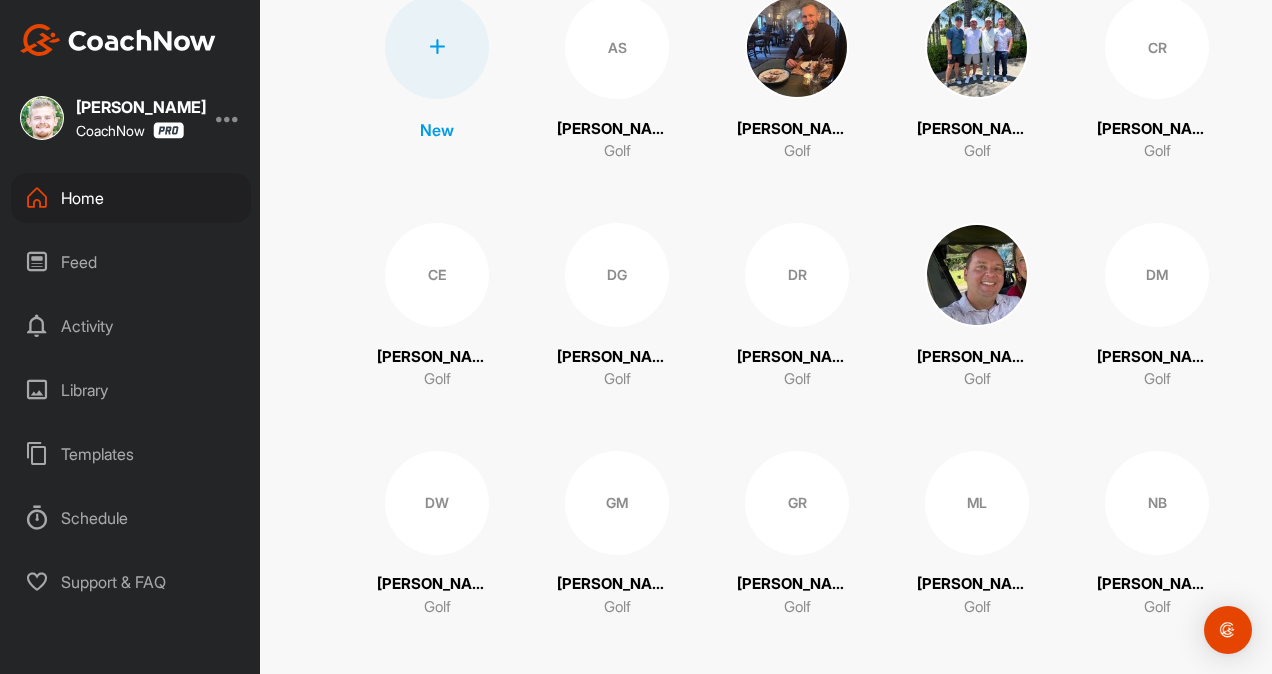 scroll, scrollTop: 494, scrollLeft: 0, axis: vertical 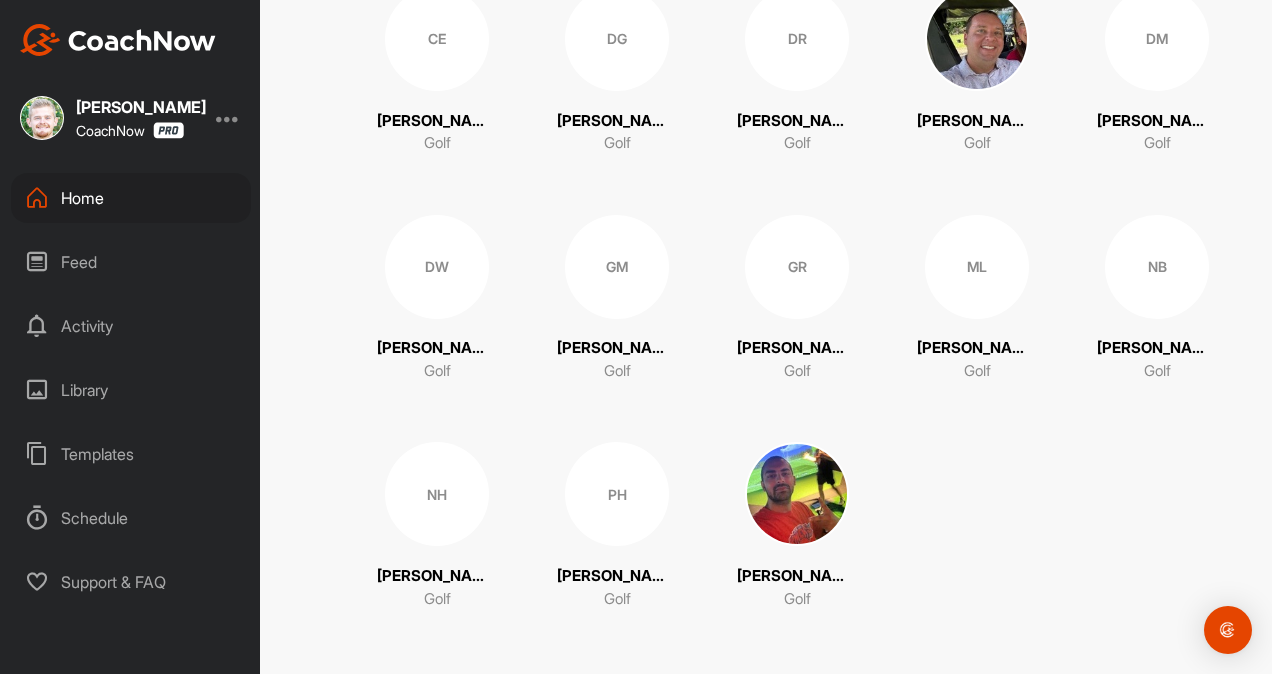 click on "PH" at bounding box center [617, 494] 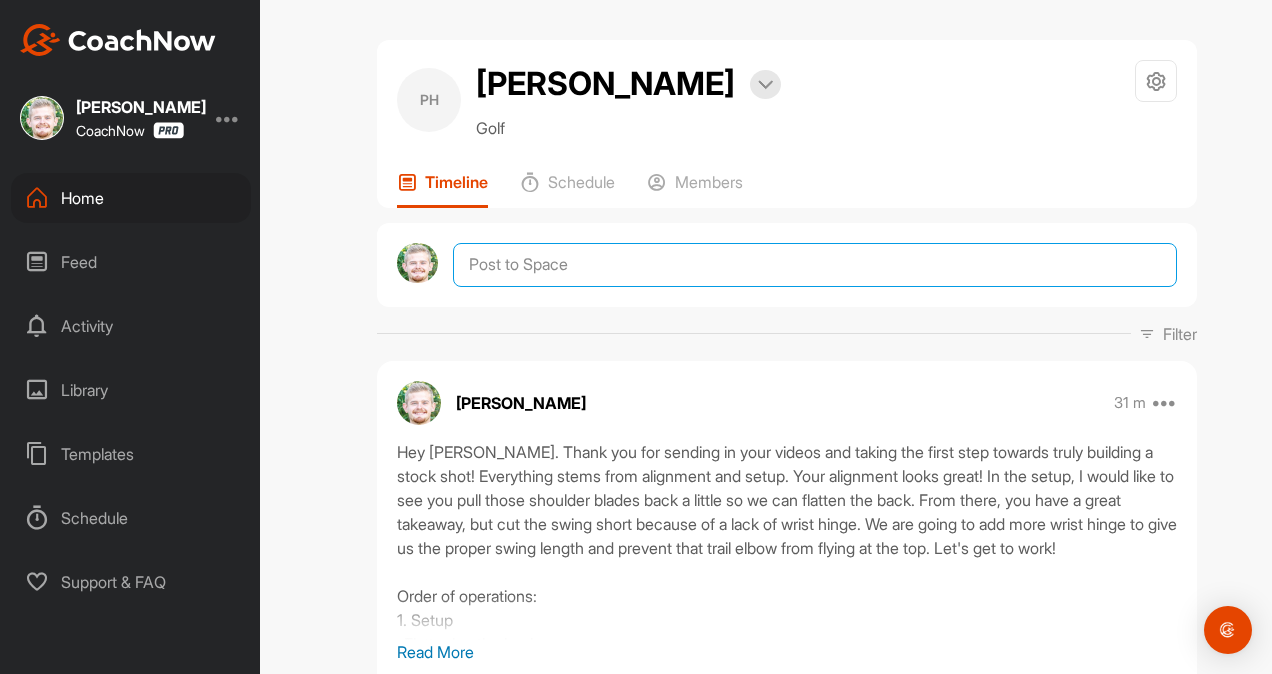 click at bounding box center (815, 265) 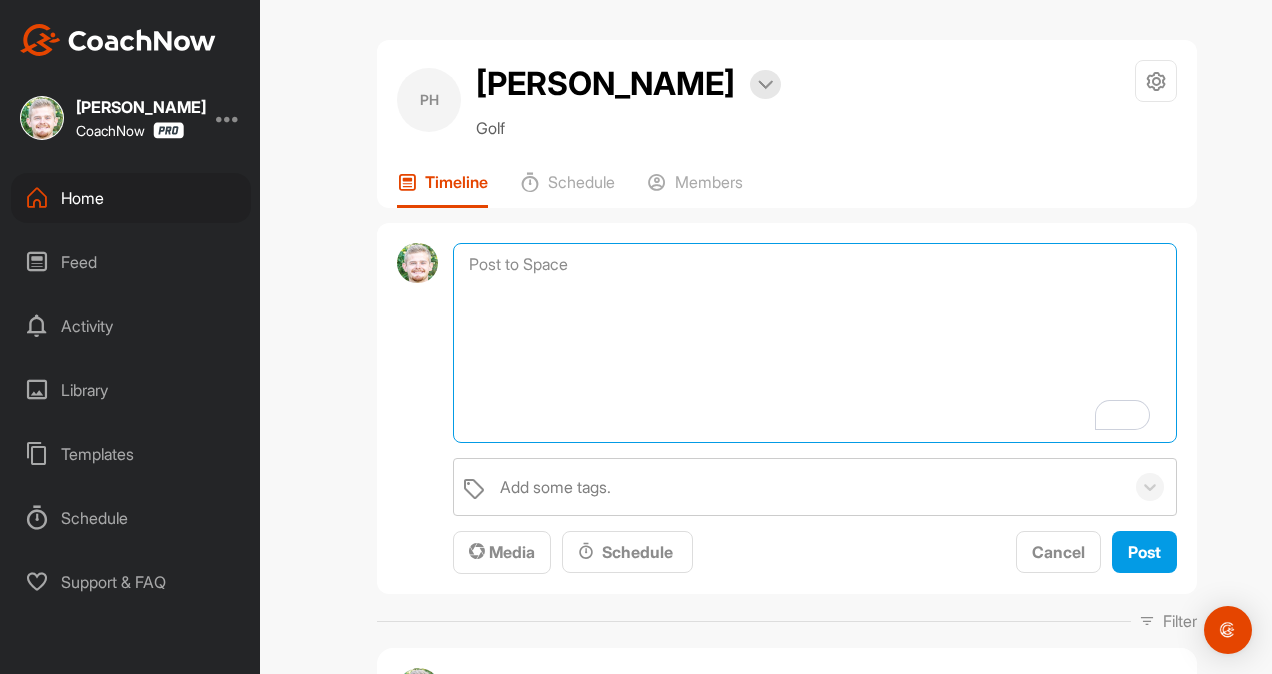 paste on "[student name], if you are interested in signing up for a Membership, it would be great to keep working with you on your game. All you would have to do is sign up using this link below! Let's get you hitting a stock shot!
[URL][DOMAIN_NAME]" 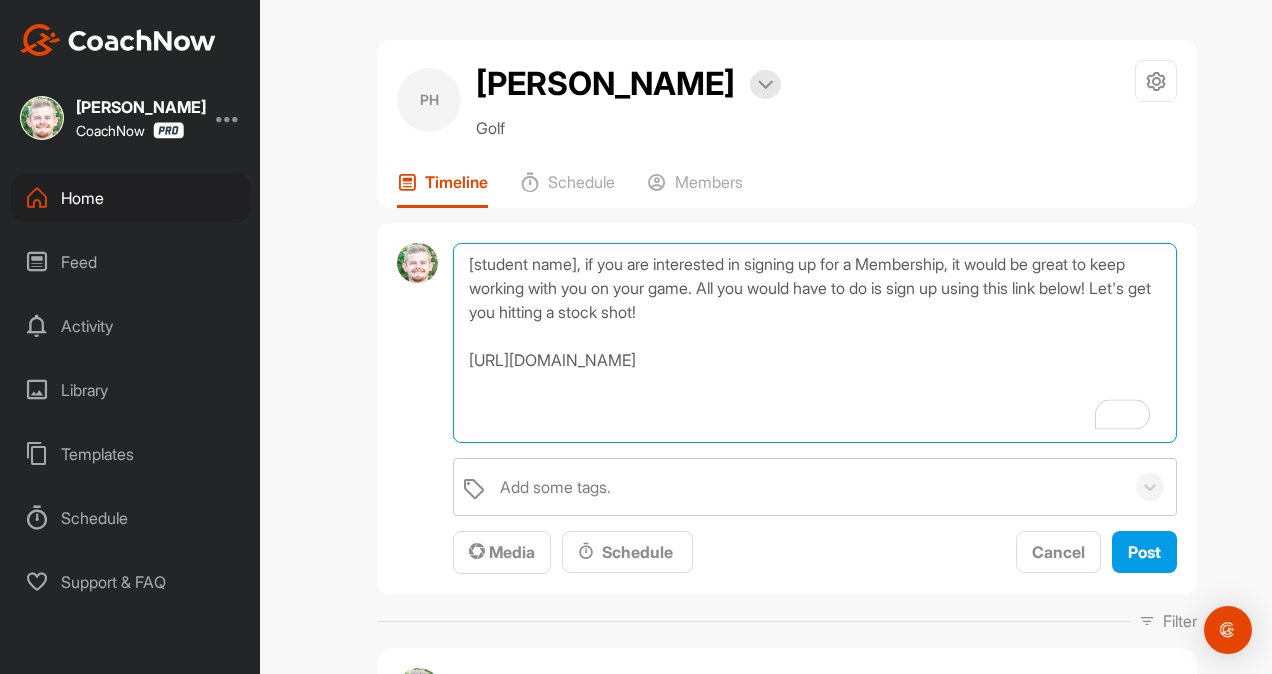 click on "[student name], if you are interested in signing up for a Membership, it would be great to keep working with you on your game. All you would have to do is sign up using this link below! Let's get you hitting a stock shot!
[URL][DOMAIN_NAME]" at bounding box center [815, 343] 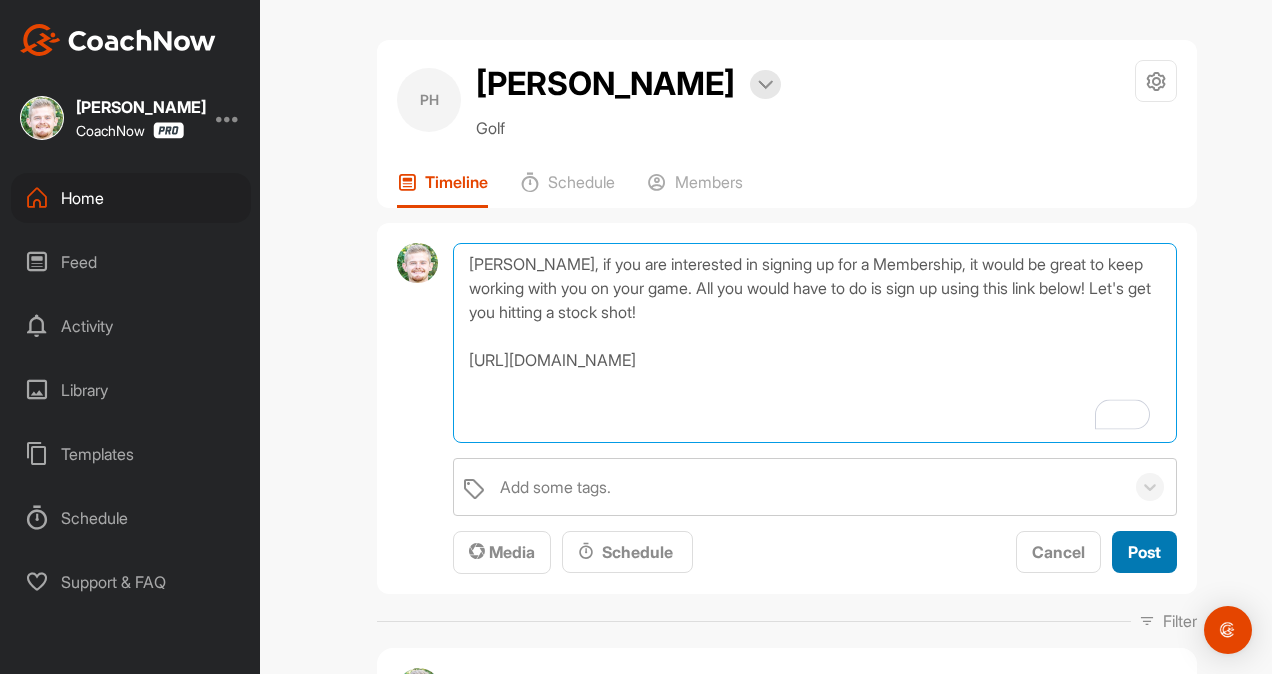 type on "[PERSON_NAME], if you are interested in signing up for a Membership, it would be great to keep working with you on your game. All you would have to do is sign up using this link below! Let's get you hitting a stock shot!
[URL][DOMAIN_NAME]" 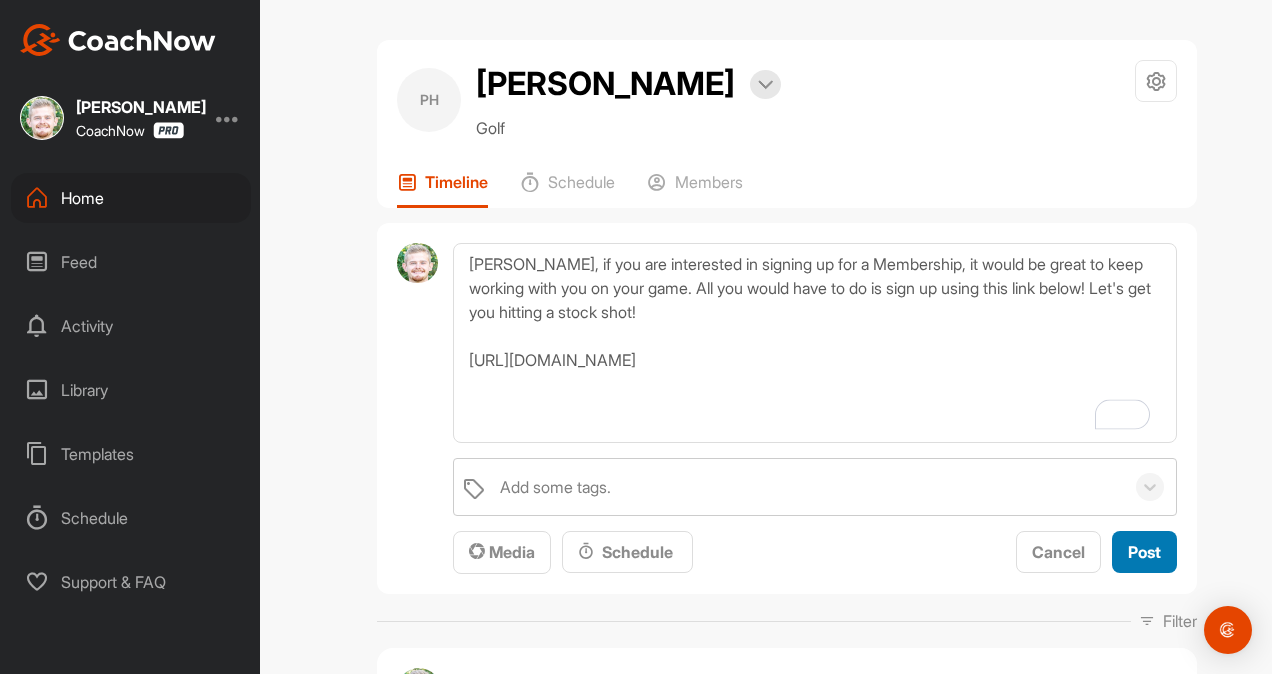 click on "Post" at bounding box center (1144, 552) 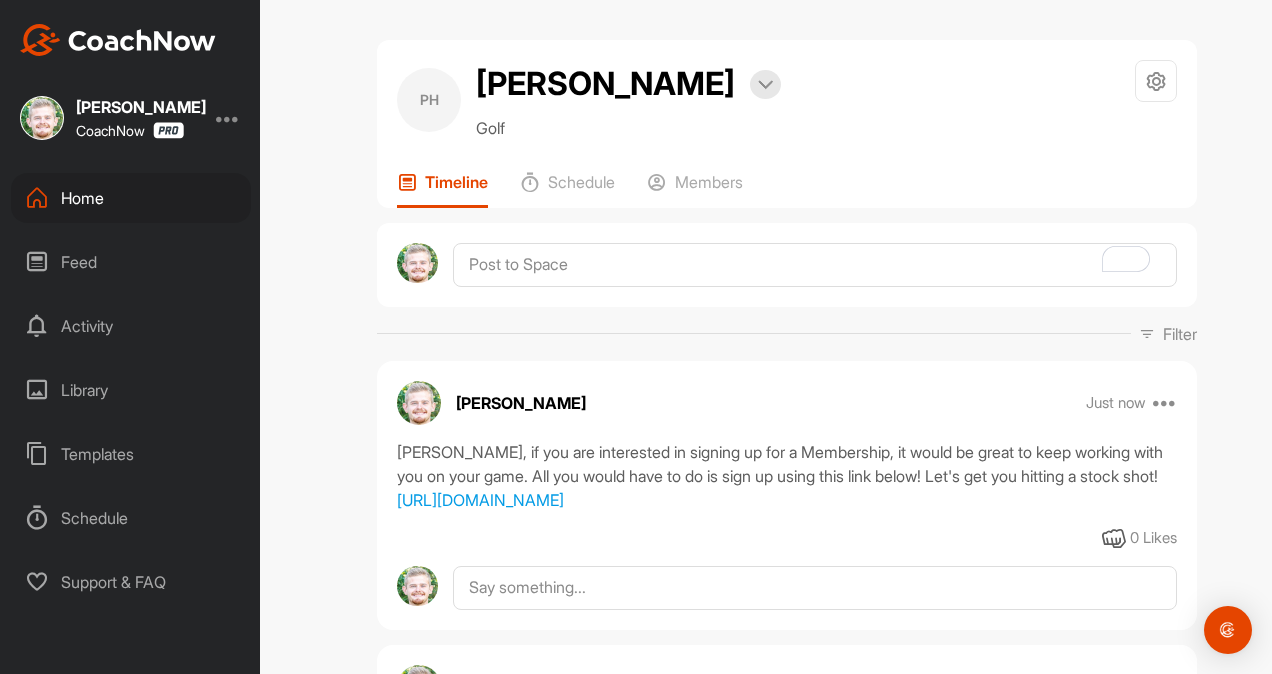 scroll, scrollTop: 251, scrollLeft: 0, axis: vertical 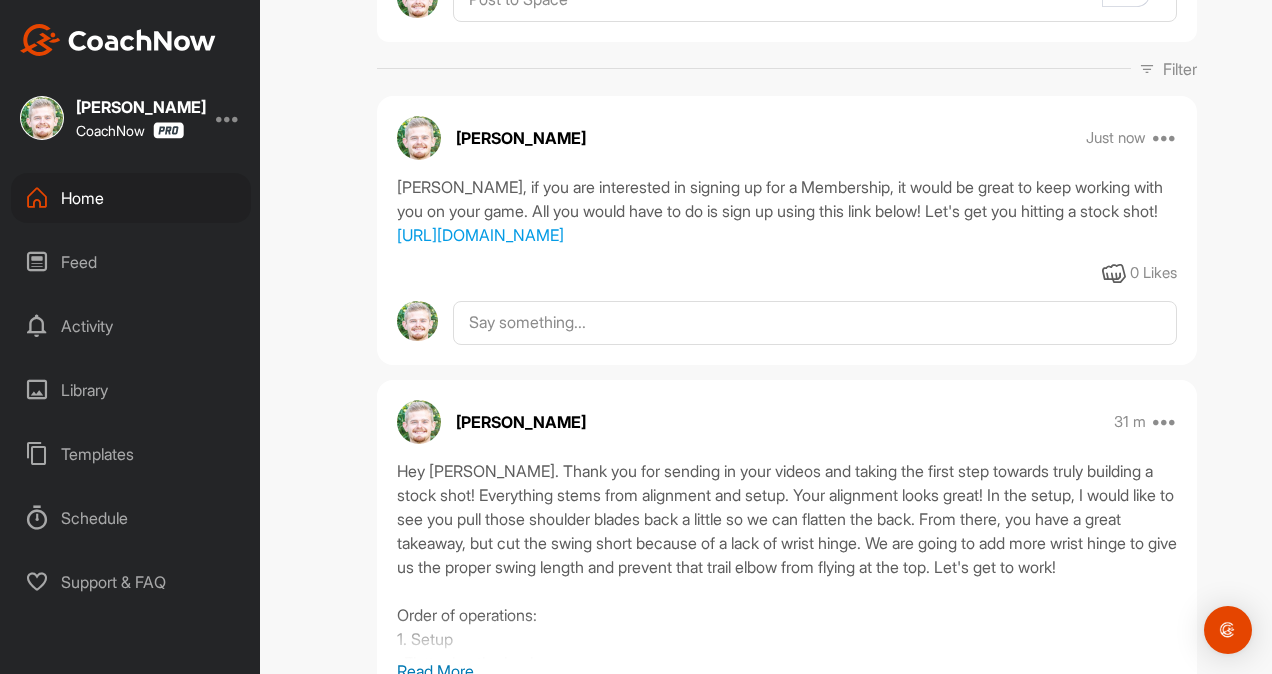 click on "Home" at bounding box center [131, 198] 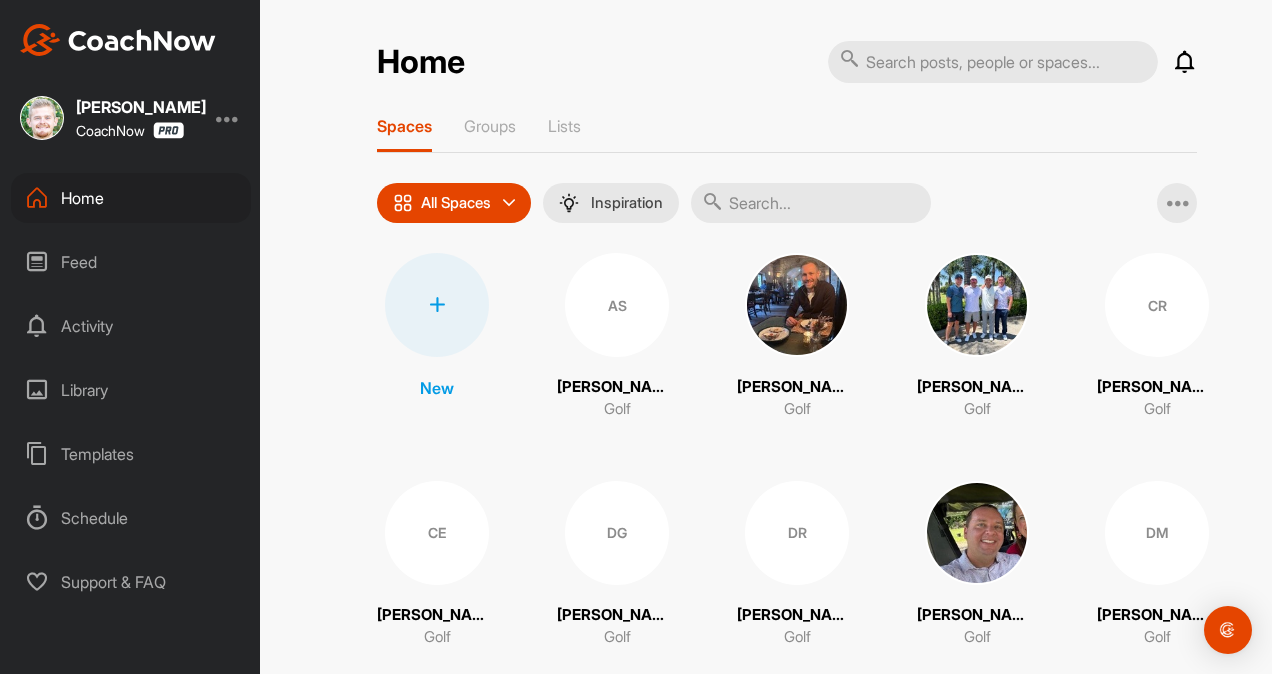 click on "Home" at bounding box center [131, 198] 